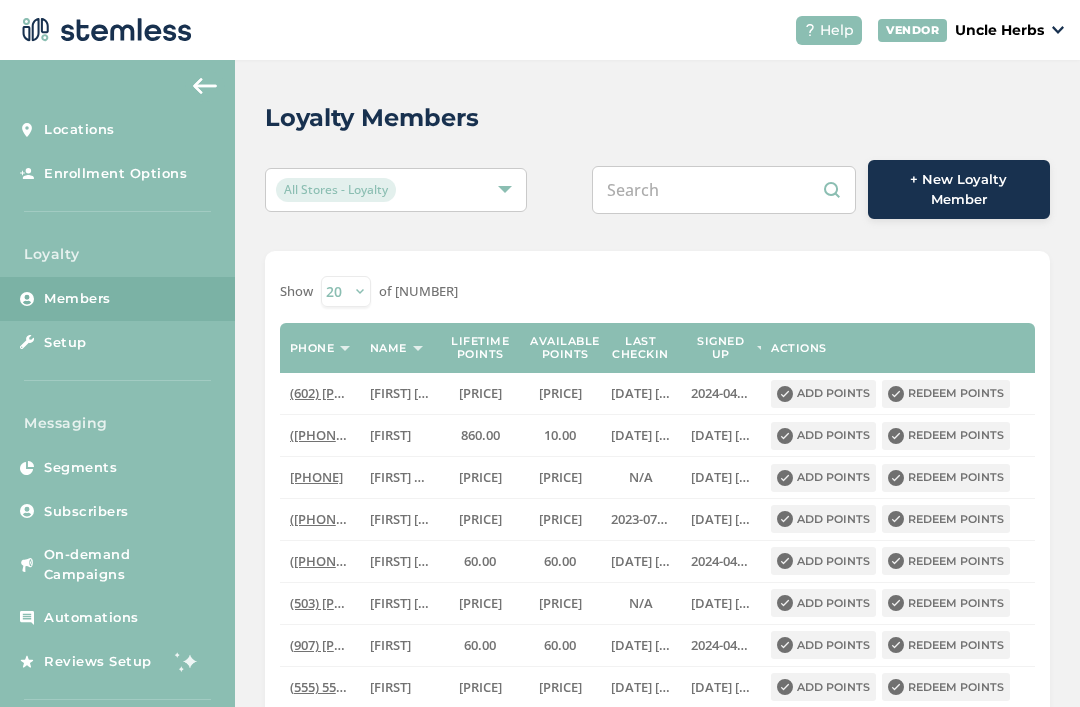 click at bounding box center (724, 190) 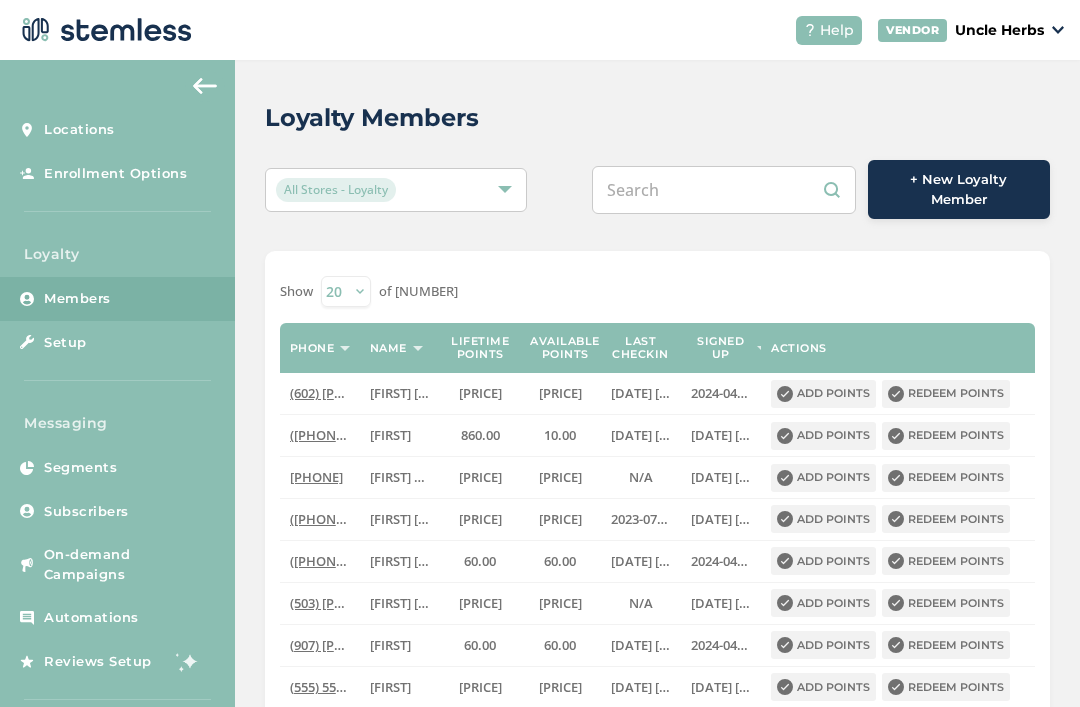 scroll, scrollTop: 0, scrollLeft: 0, axis: both 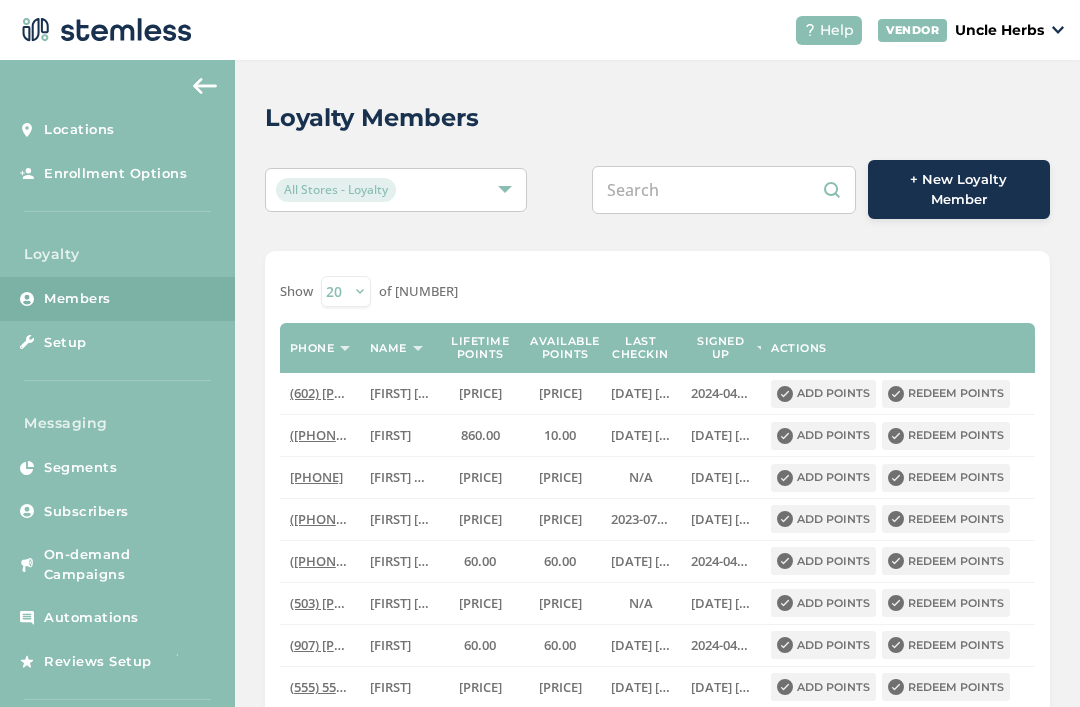 click at bounding box center [724, 190] 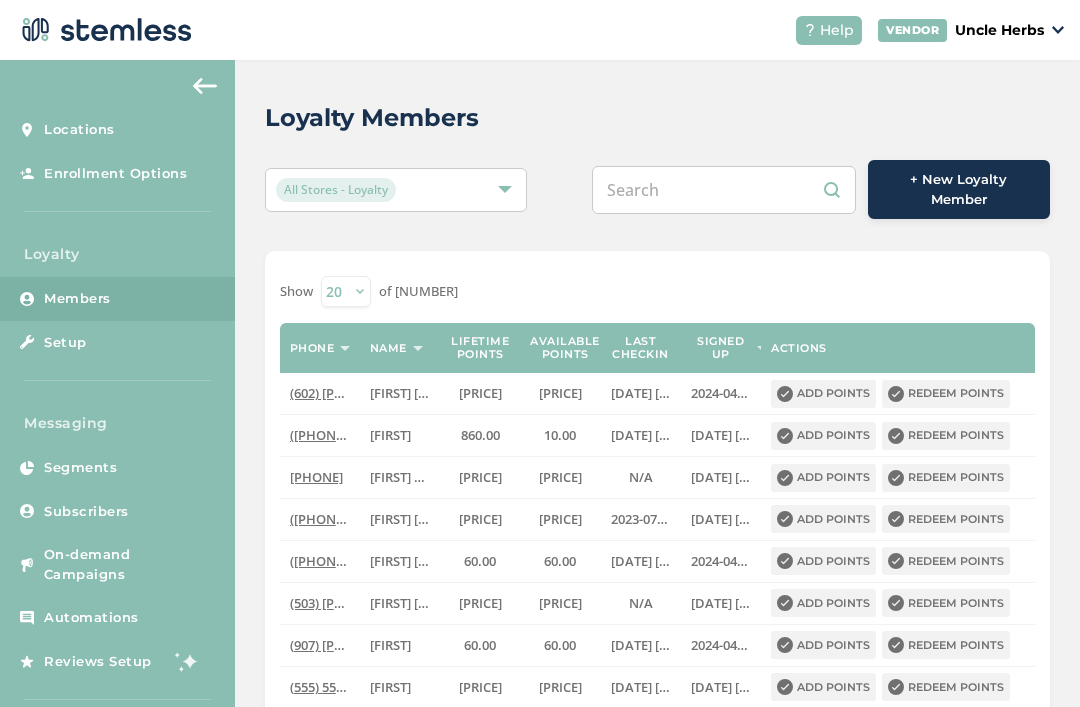 paste on "5552023884" 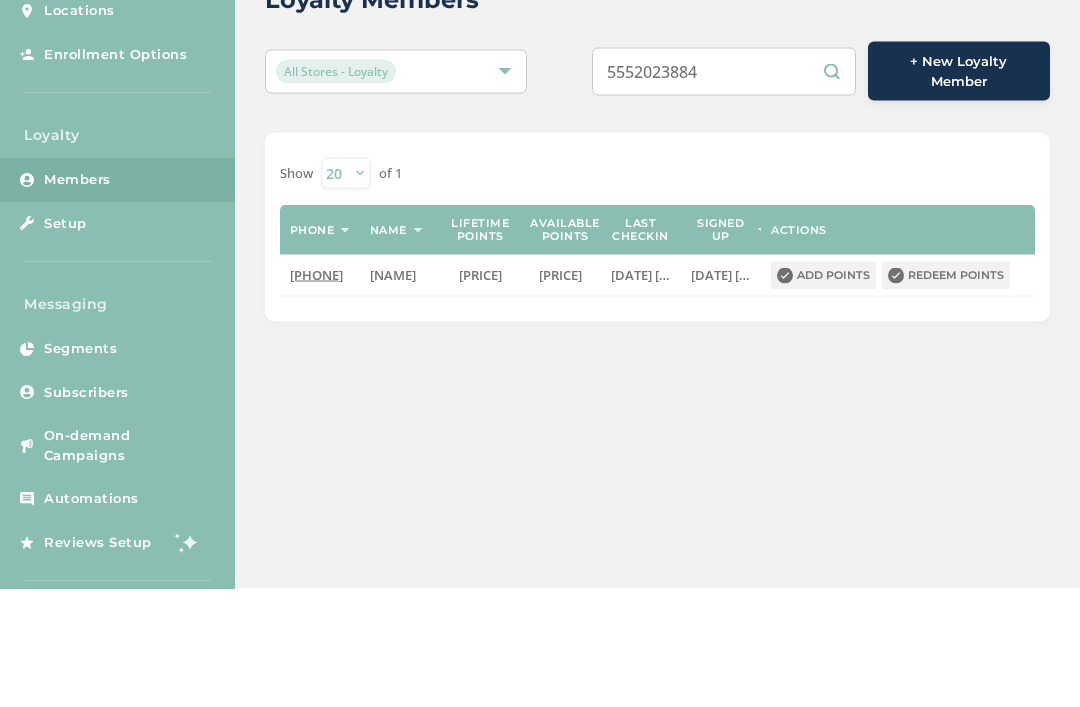 scroll, scrollTop: 0, scrollLeft: 0, axis: both 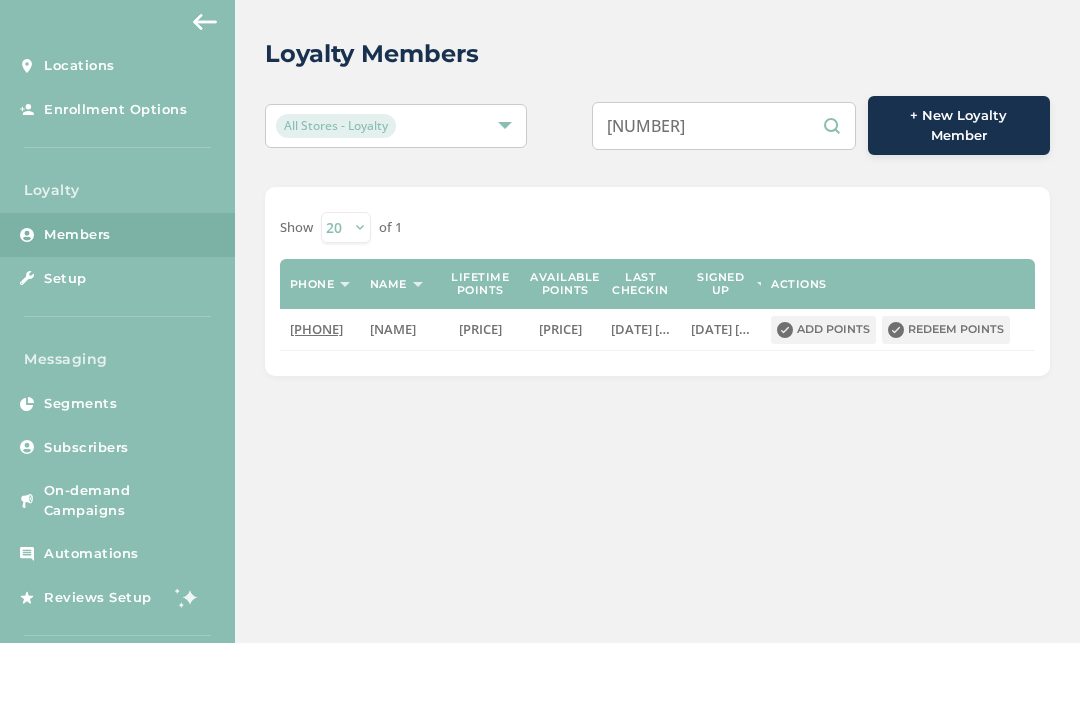 type on "9" 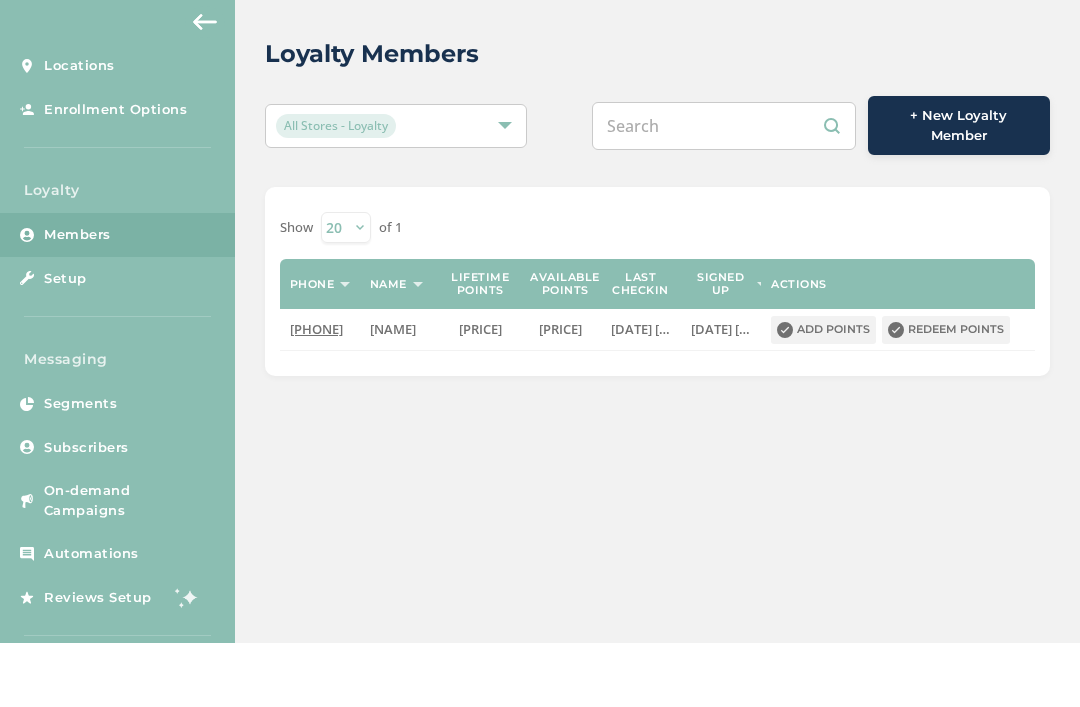 click at bounding box center [724, 190] 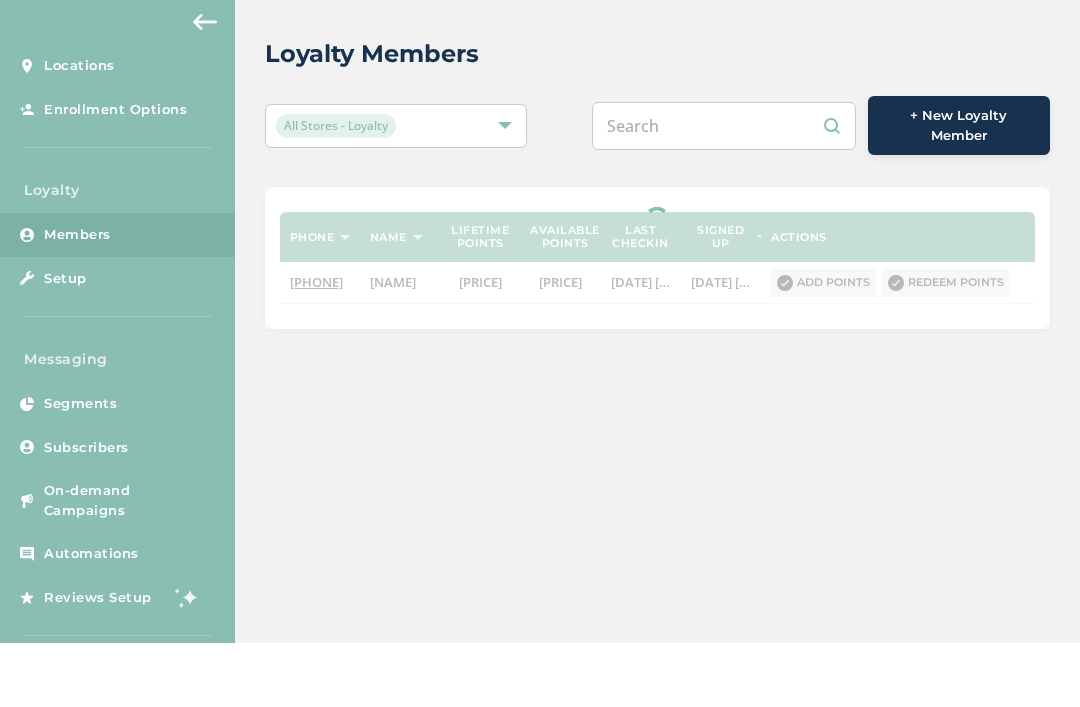 paste on "555-555-5555" 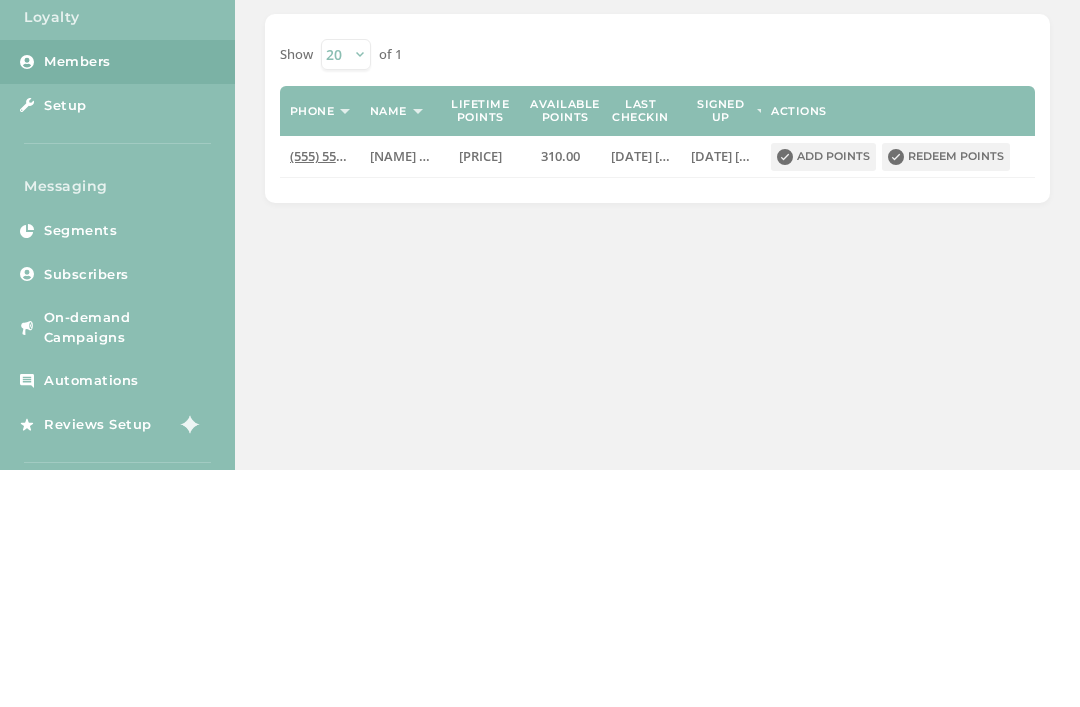 scroll, scrollTop: 34, scrollLeft: 0, axis: vertical 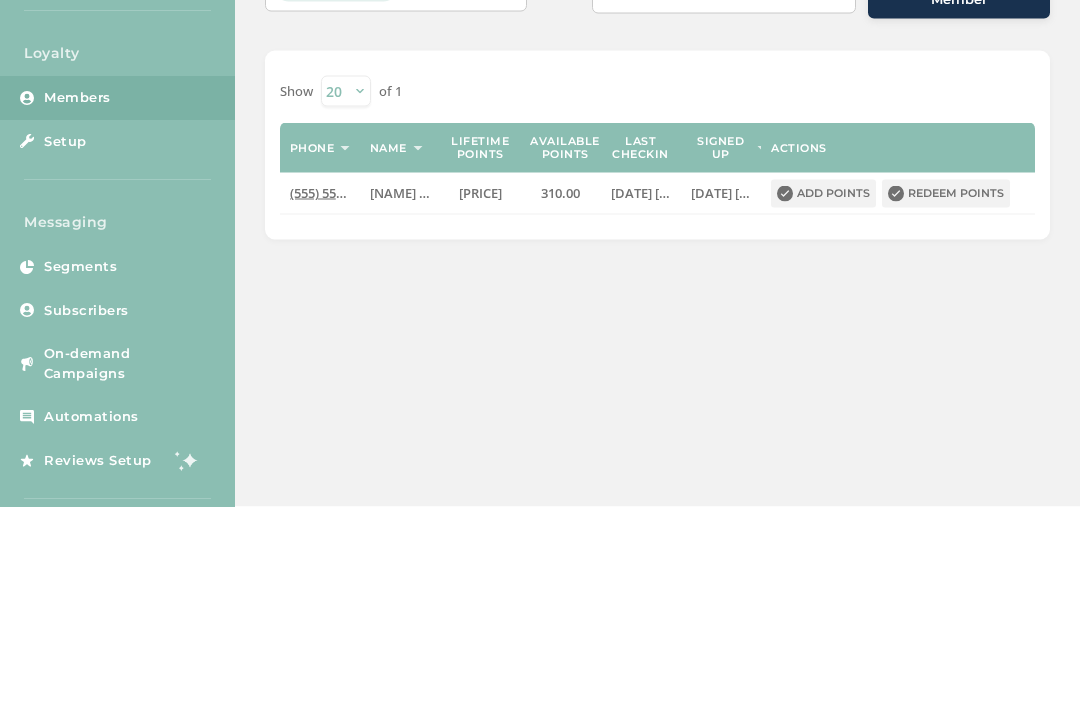type on "555-555-5555" 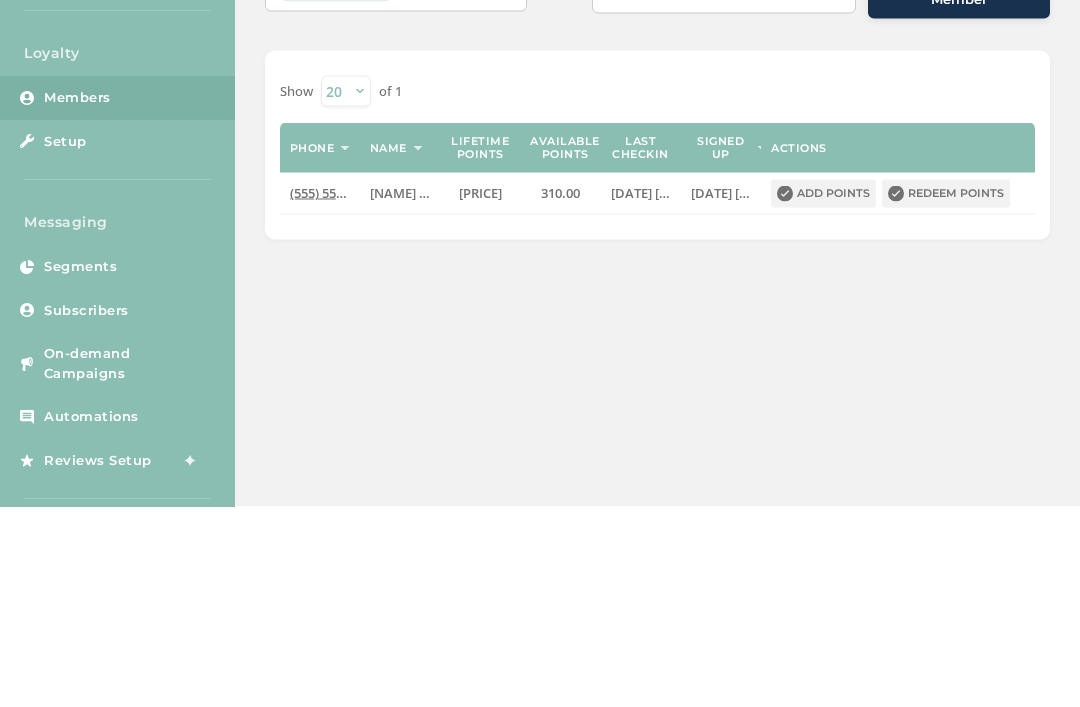 click on "Redeem points" at bounding box center [946, 394] 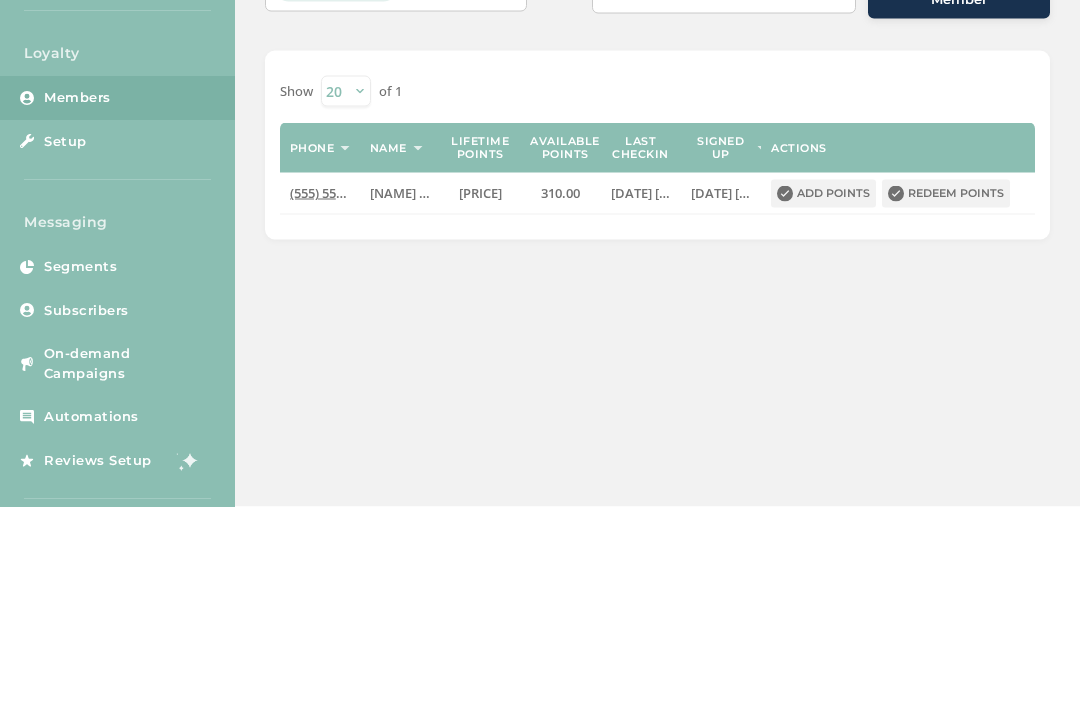 scroll, scrollTop: 0, scrollLeft: 0, axis: both 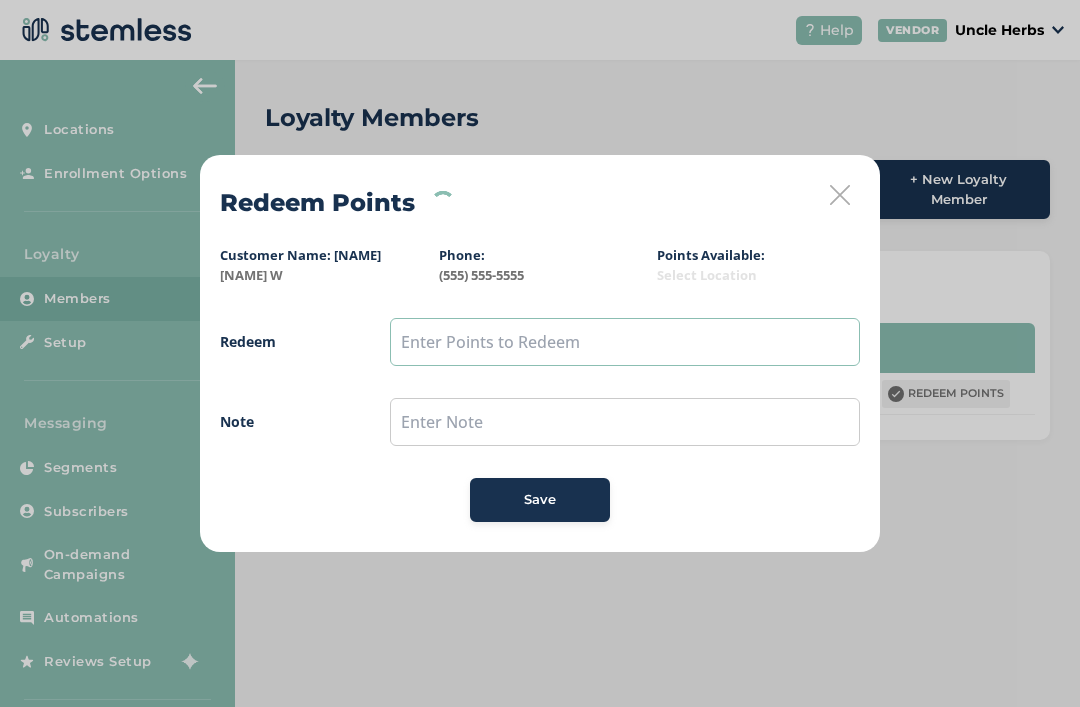 click at bounding box center (625, 342) 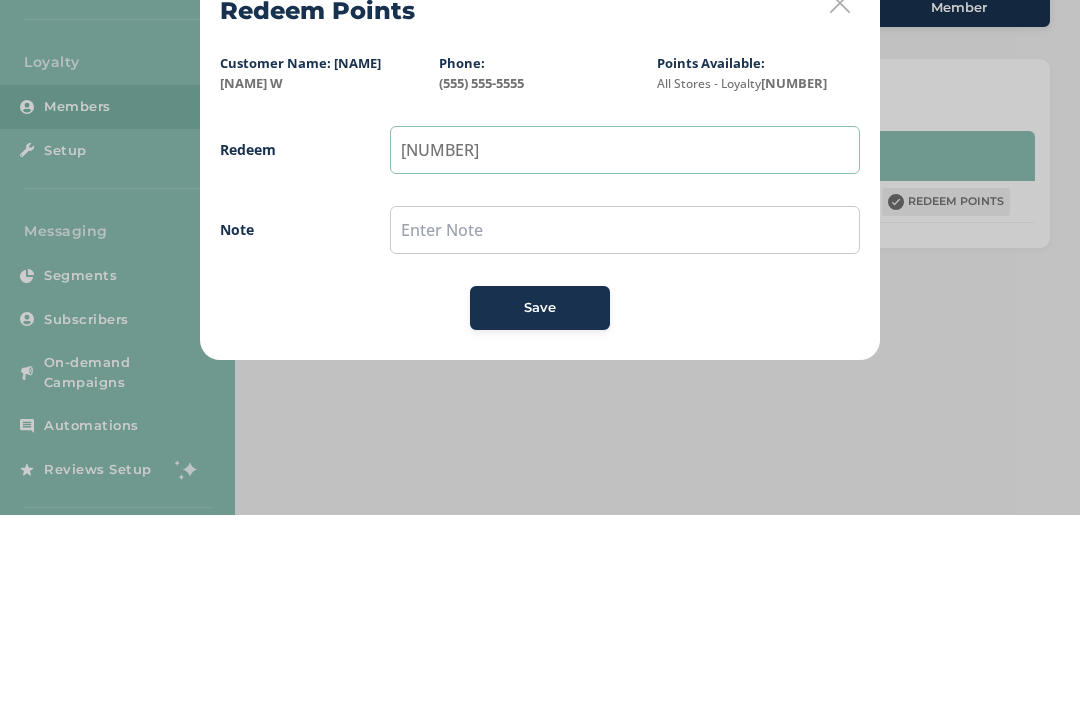 type on "[NUMBER]" 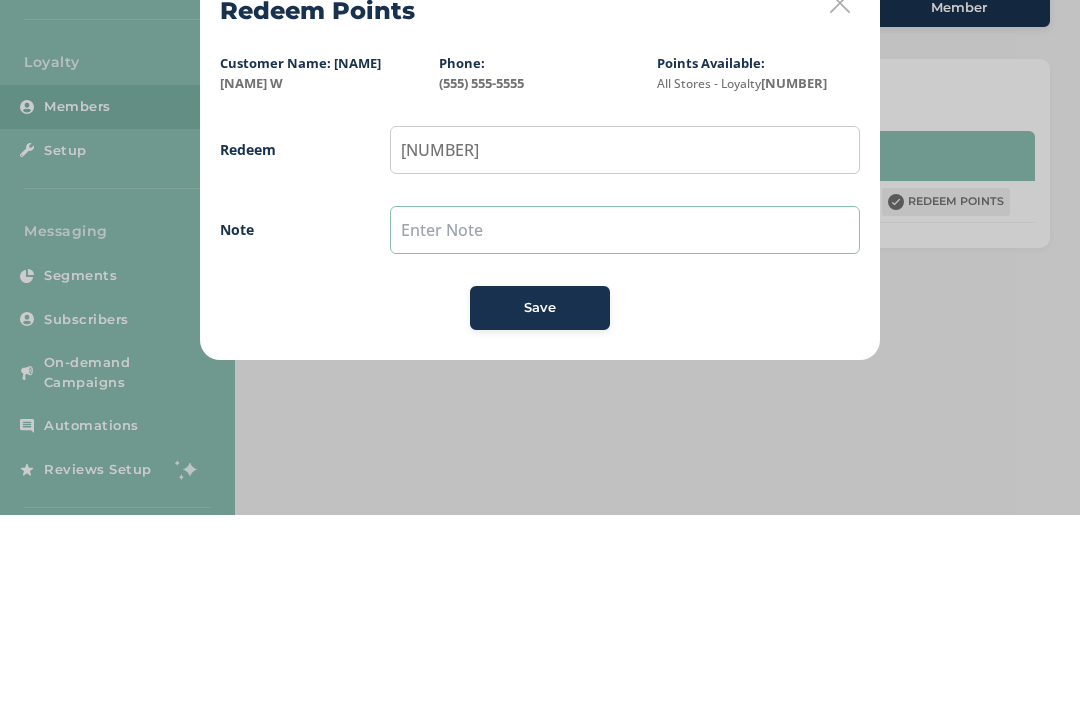 click at bounding box center (625, 422) 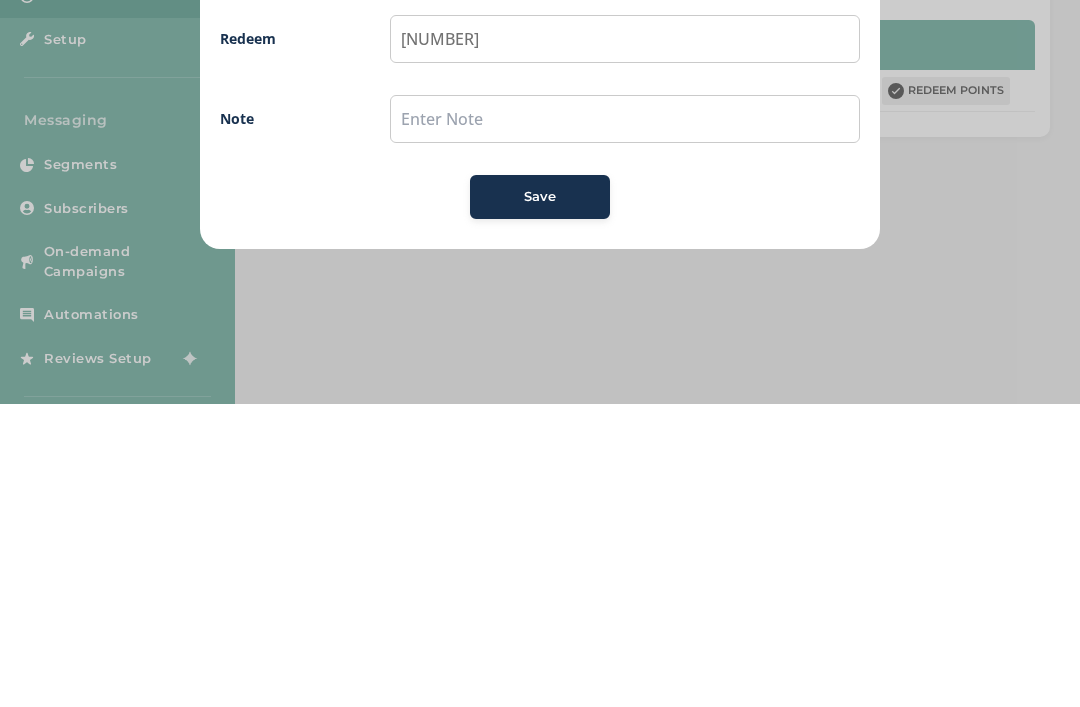 click on "Save" at bounding box center (540, 500) 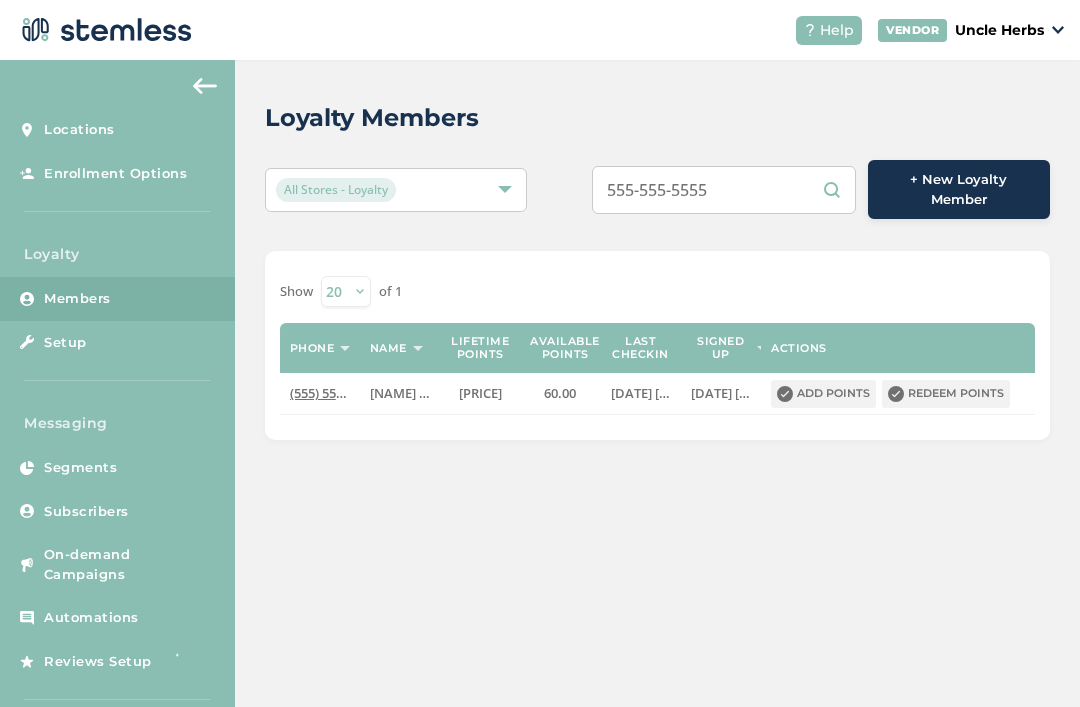 click on "555-555-5555" at bounding box center (724, 190) 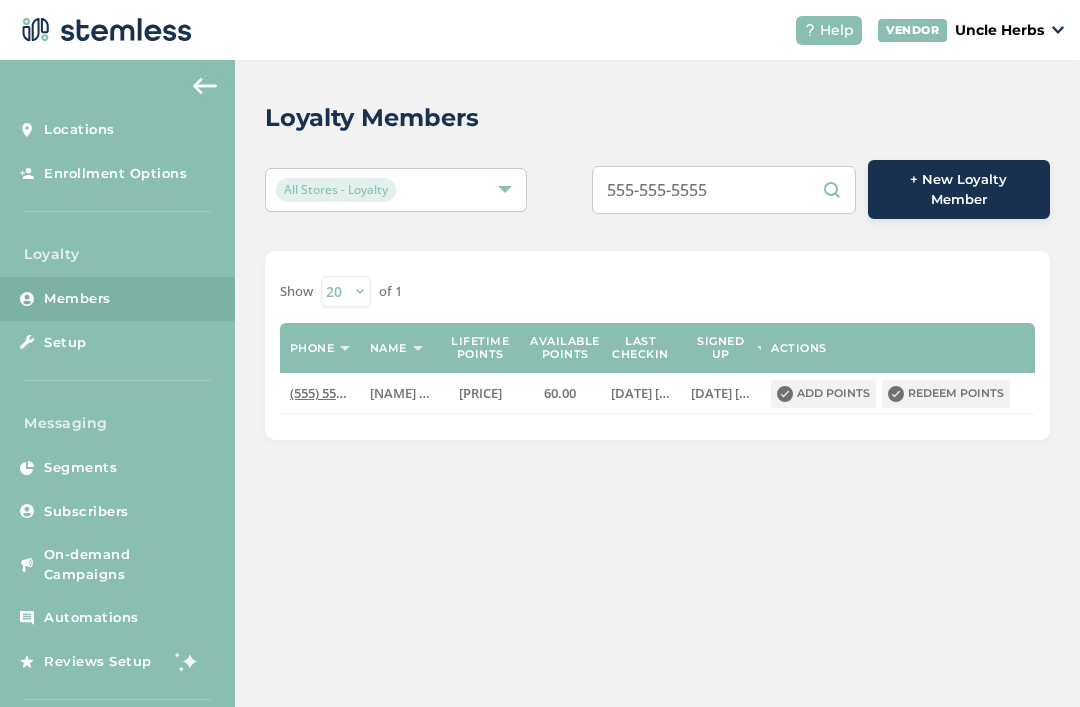click on "555-555-5555" at bounding box center (724, 190) 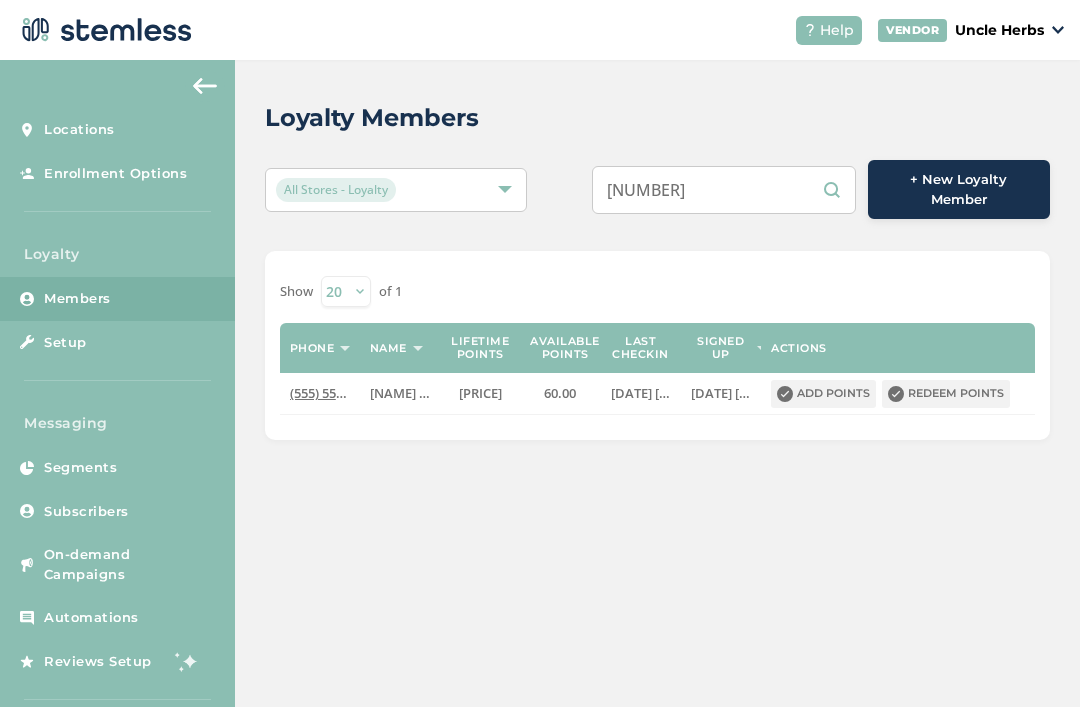 type on "9" 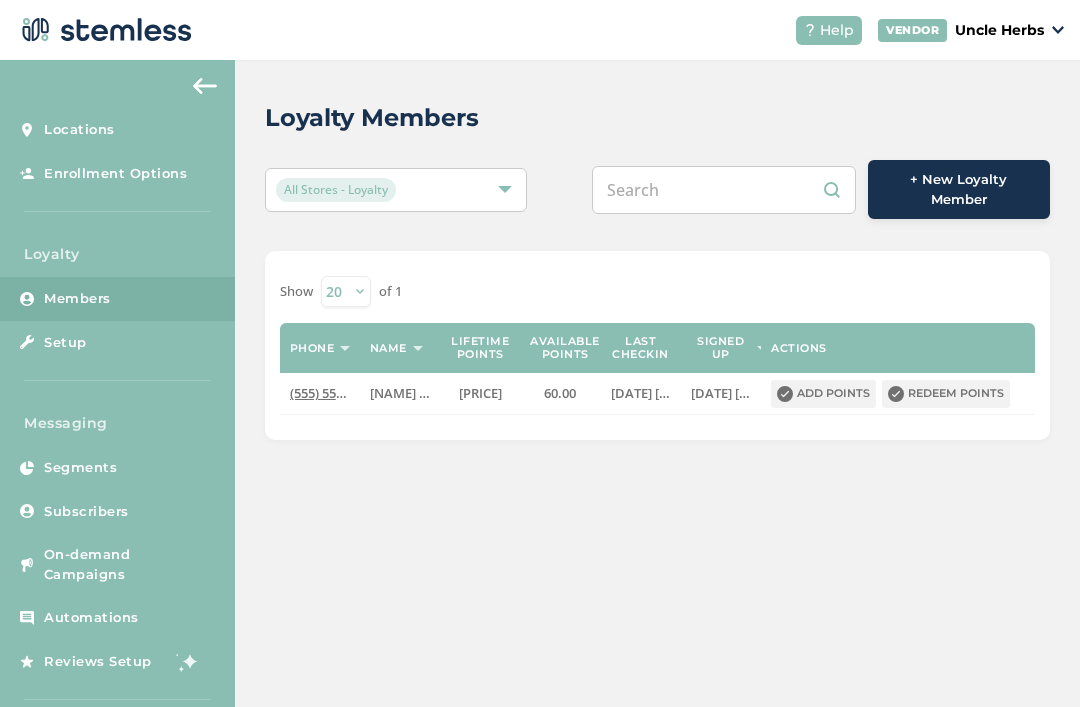 click at bounding box center (724, 190) 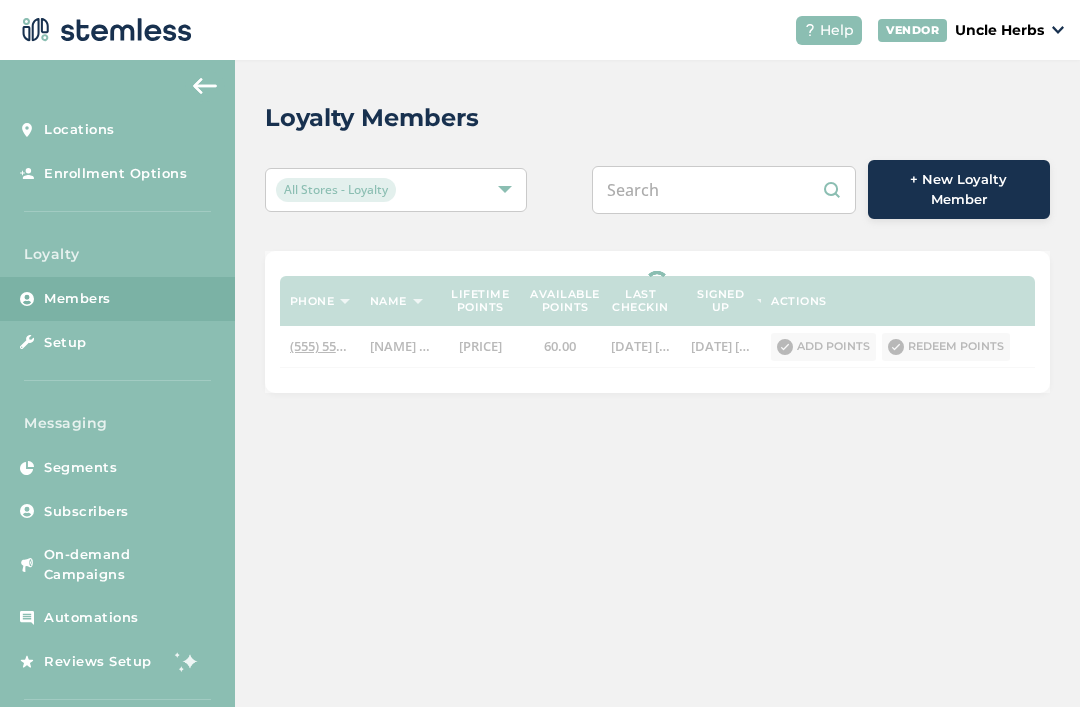 paste on "907[PHONE]" 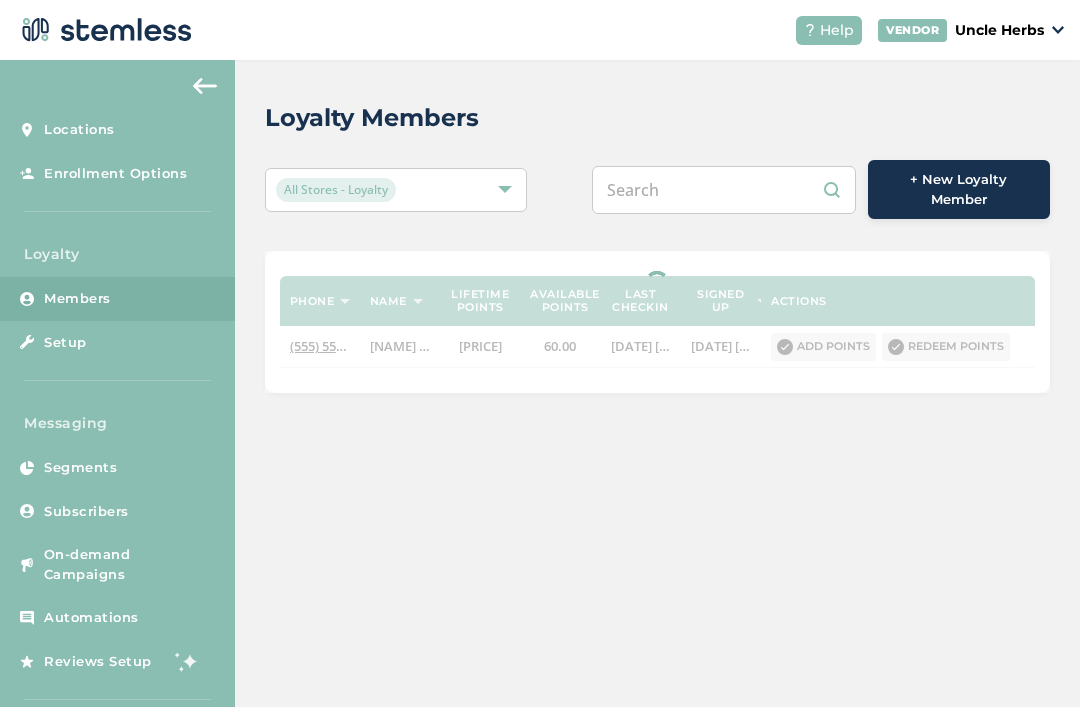 type on "907[PHONE]" 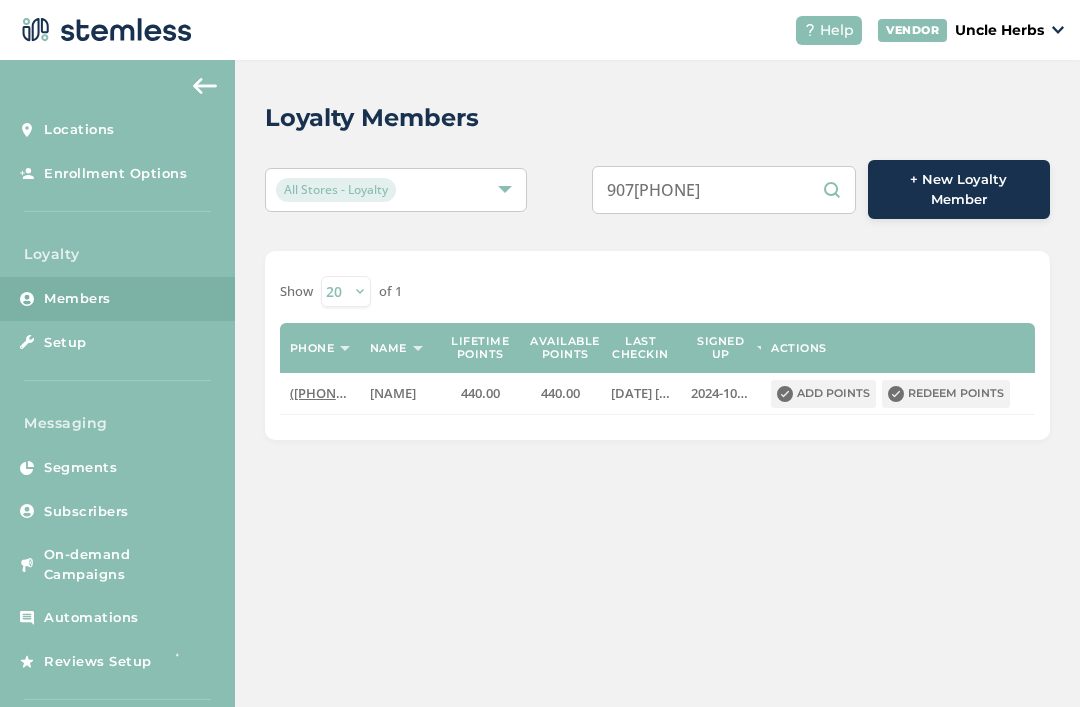 scroll, scrollTop: 64, scrollLeft: 0, axis: vertical 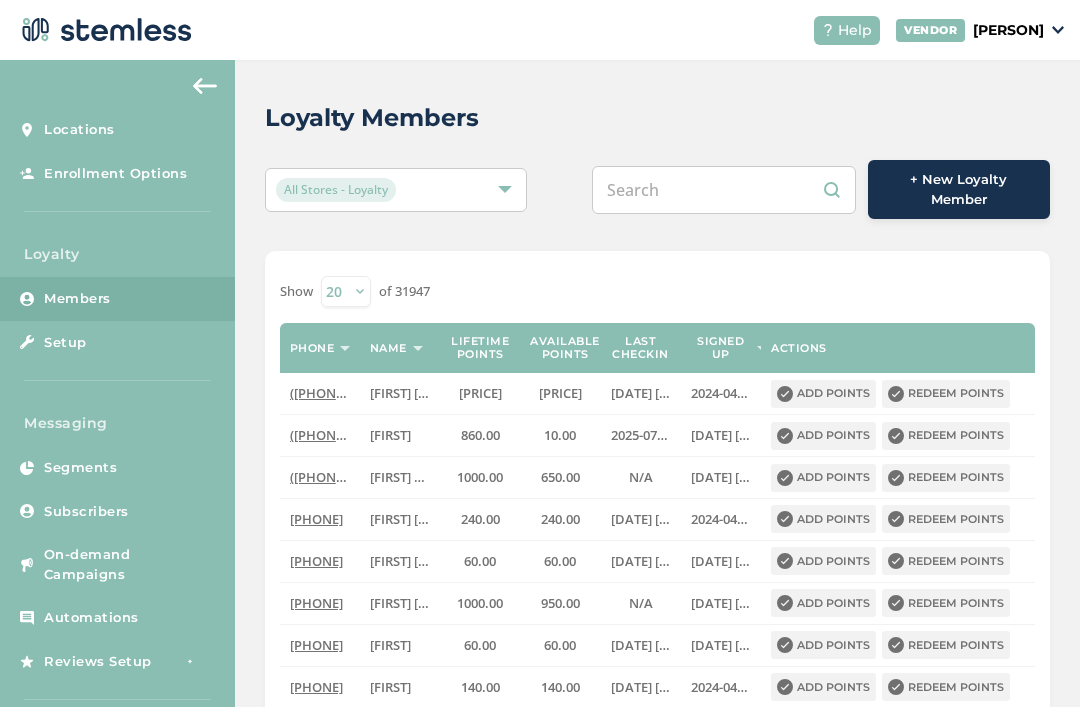 click at bounding box center [724, 190] 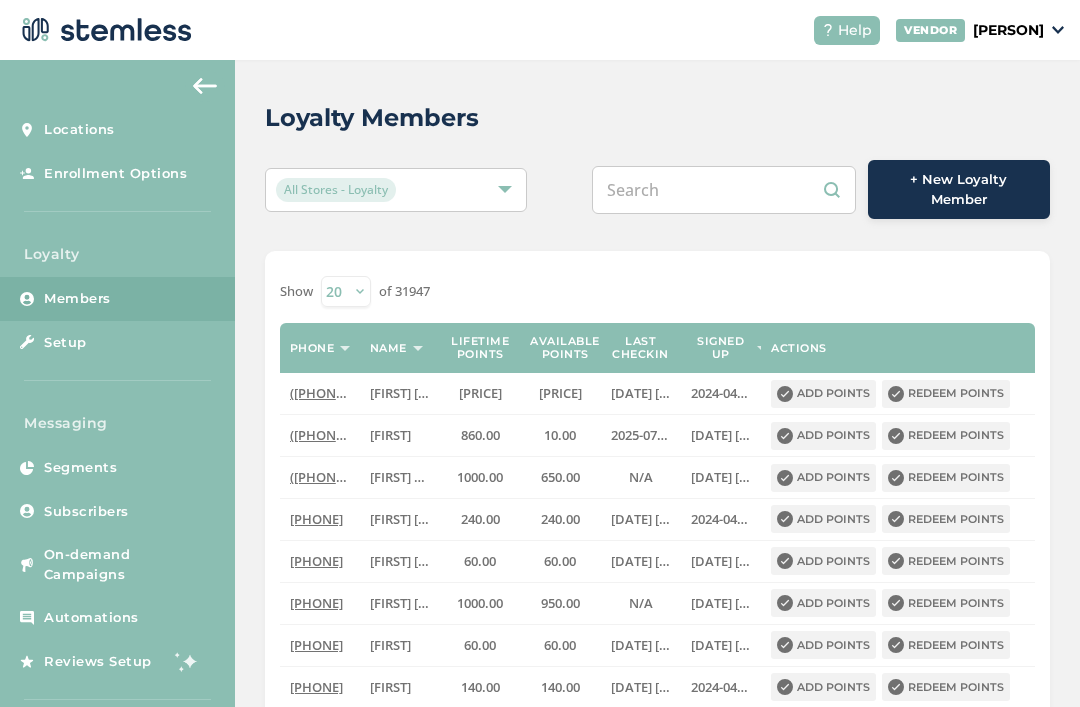 click at bounding box center (724, 190) 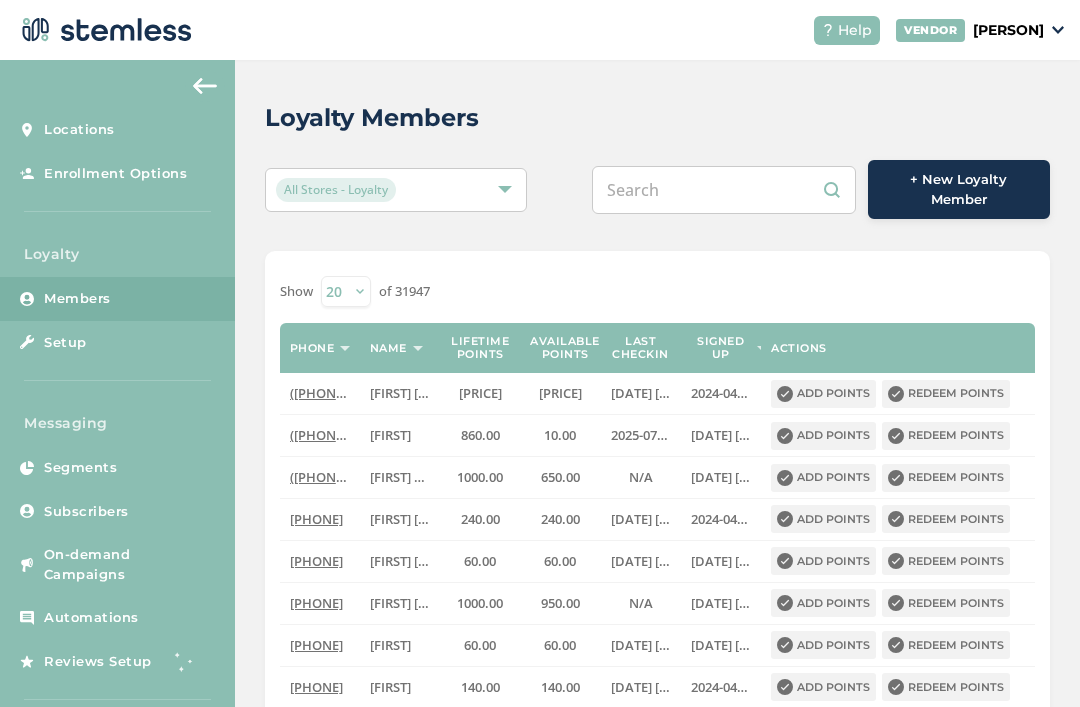 click at bounding box center [724, 190] 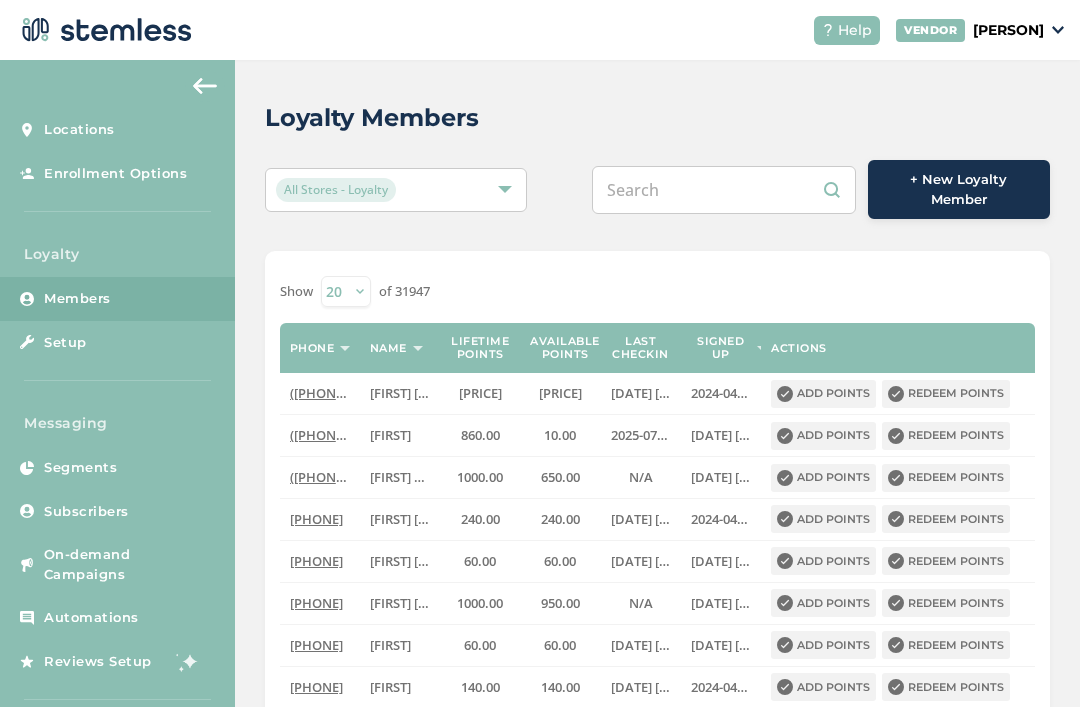 paste on "9079529986" 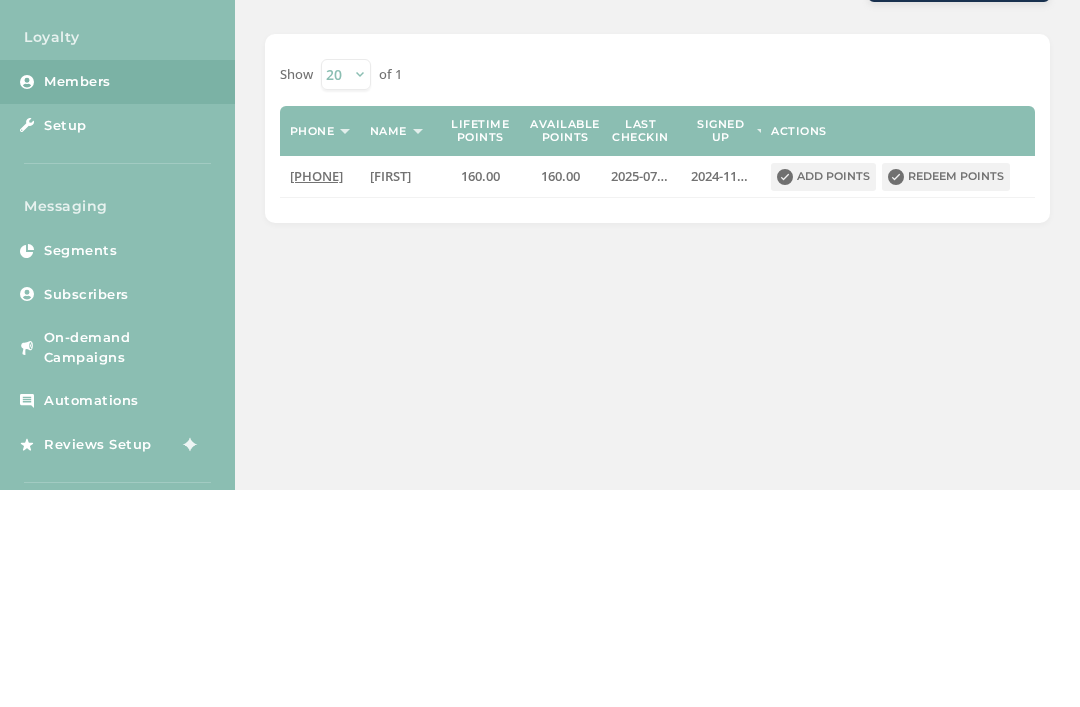 type on "9079529986" 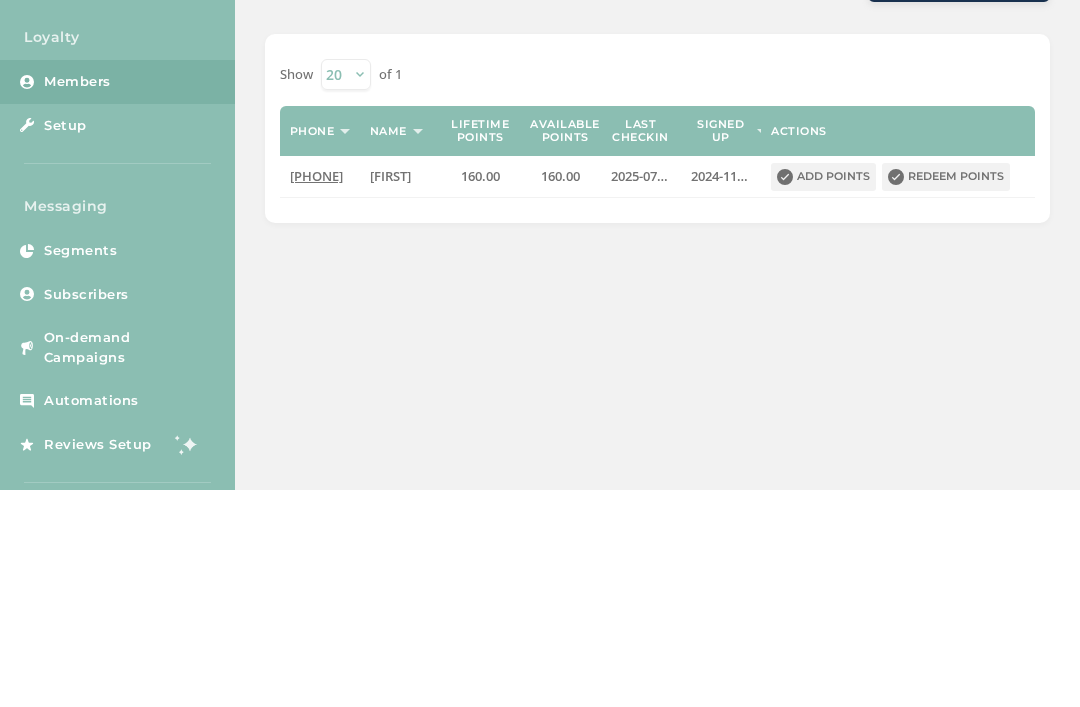 click on "Redeem points" at bounding box center [946, 394] 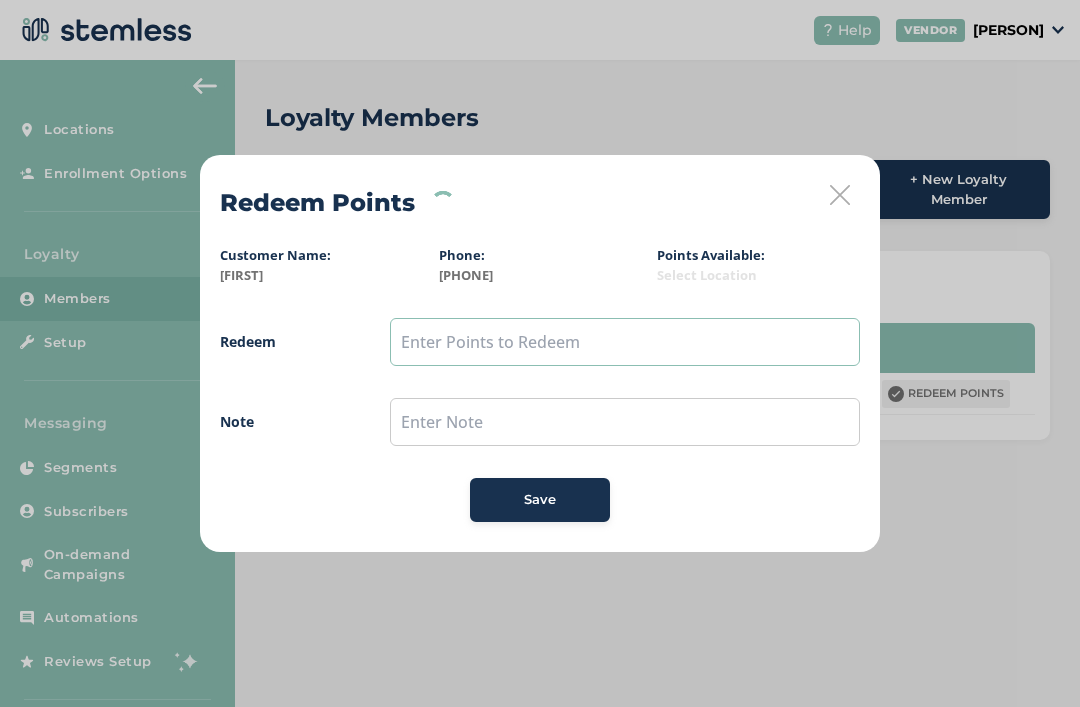 click at bounding box center (625, 342) 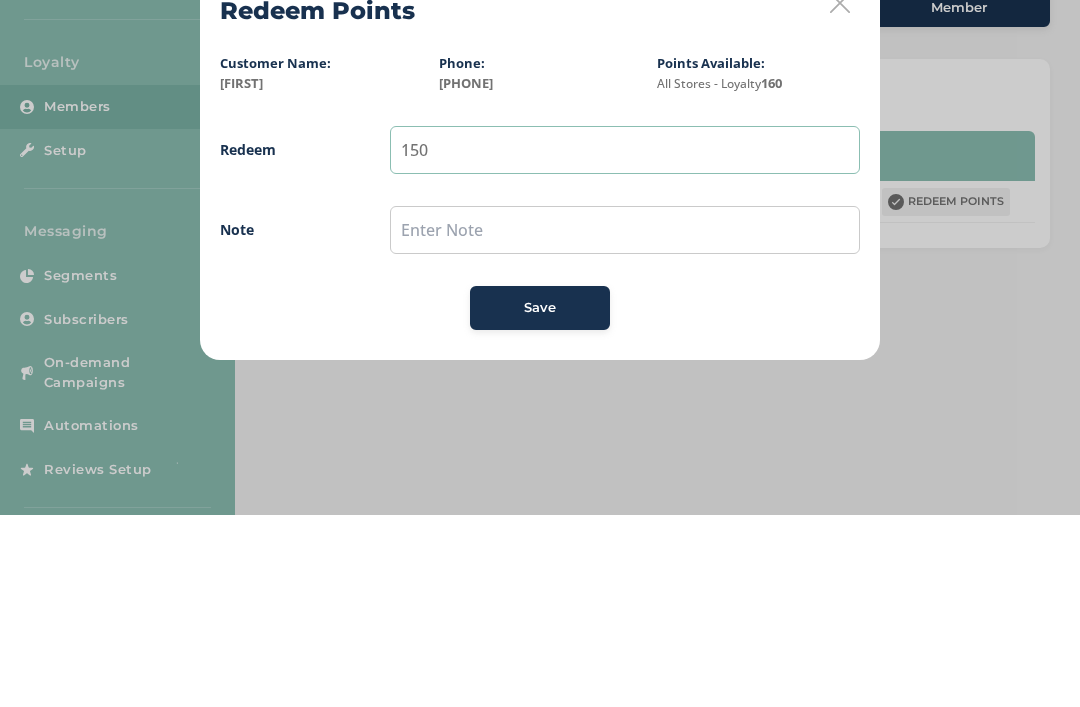 type on "[NUMBER]" 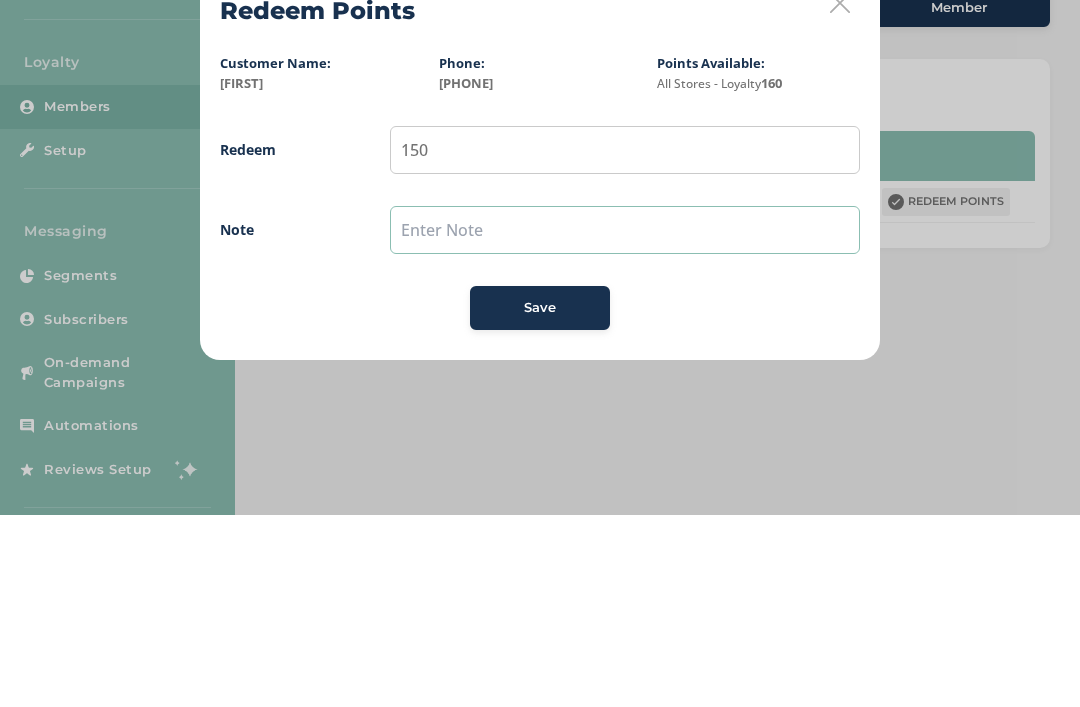 click at bounding box center [625, 422] 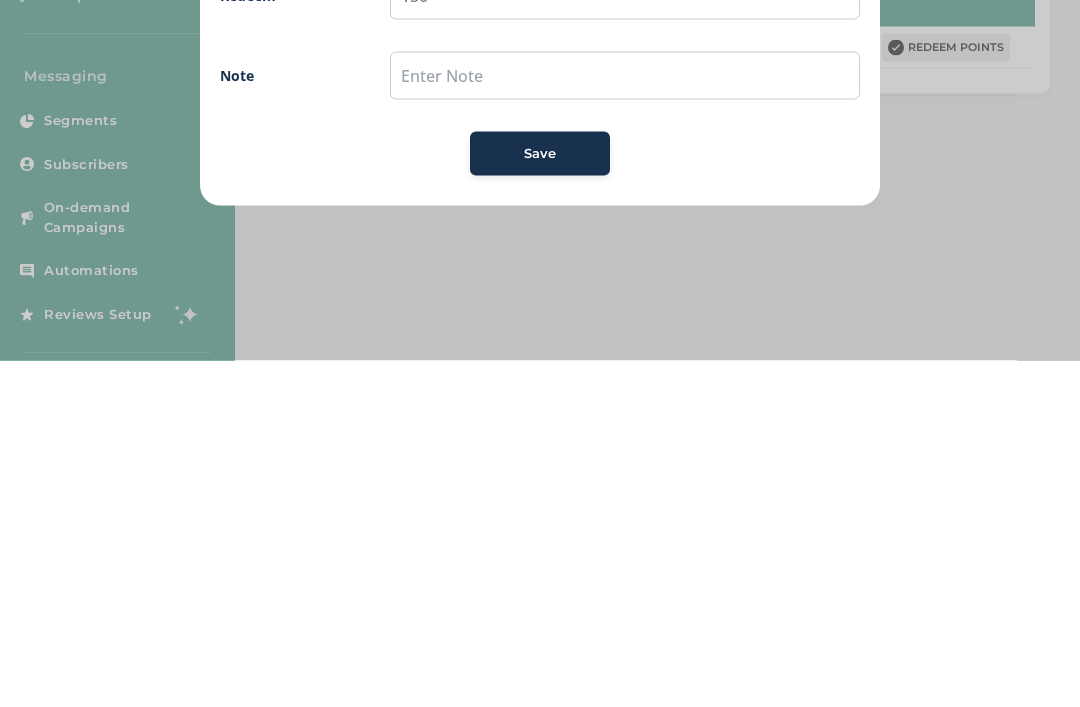 click on "Save" at bounding box center (540, 500) 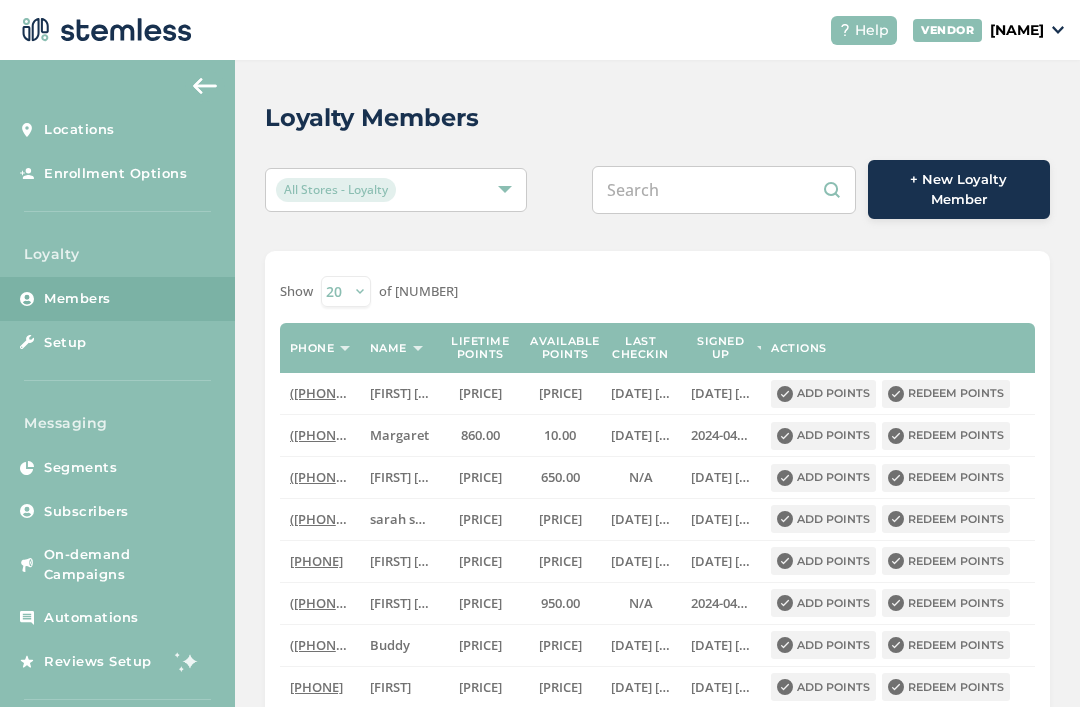 scroll, scrollTop: 0, scrollLeft: 0, axis: both 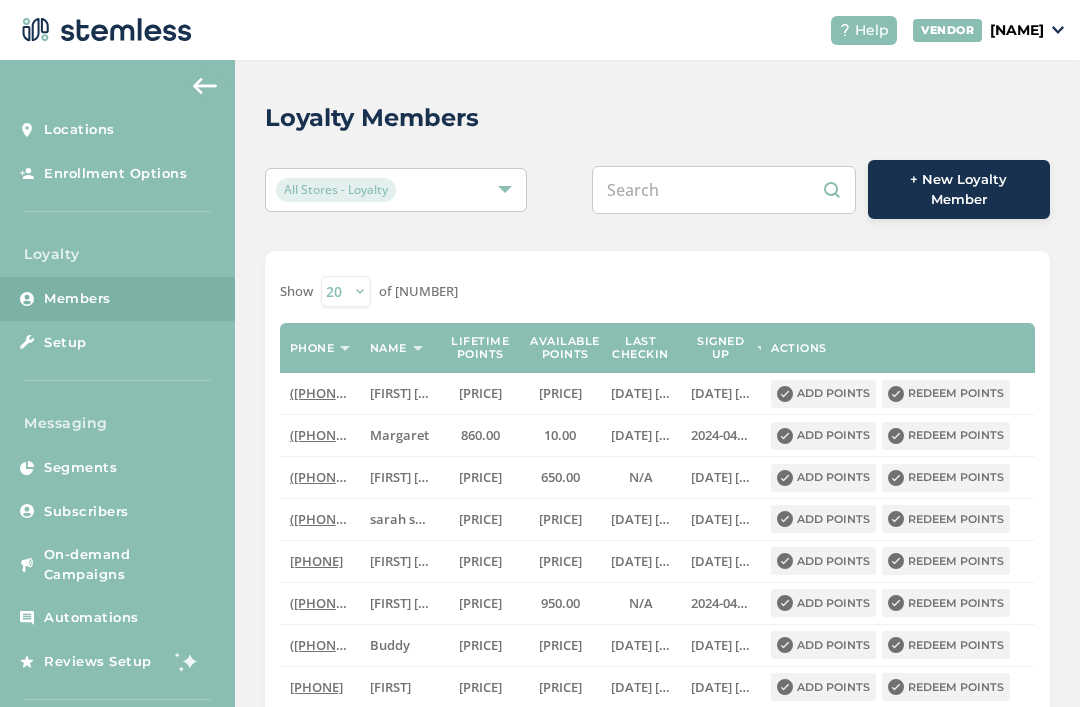 click at bounding box center [724, 190] 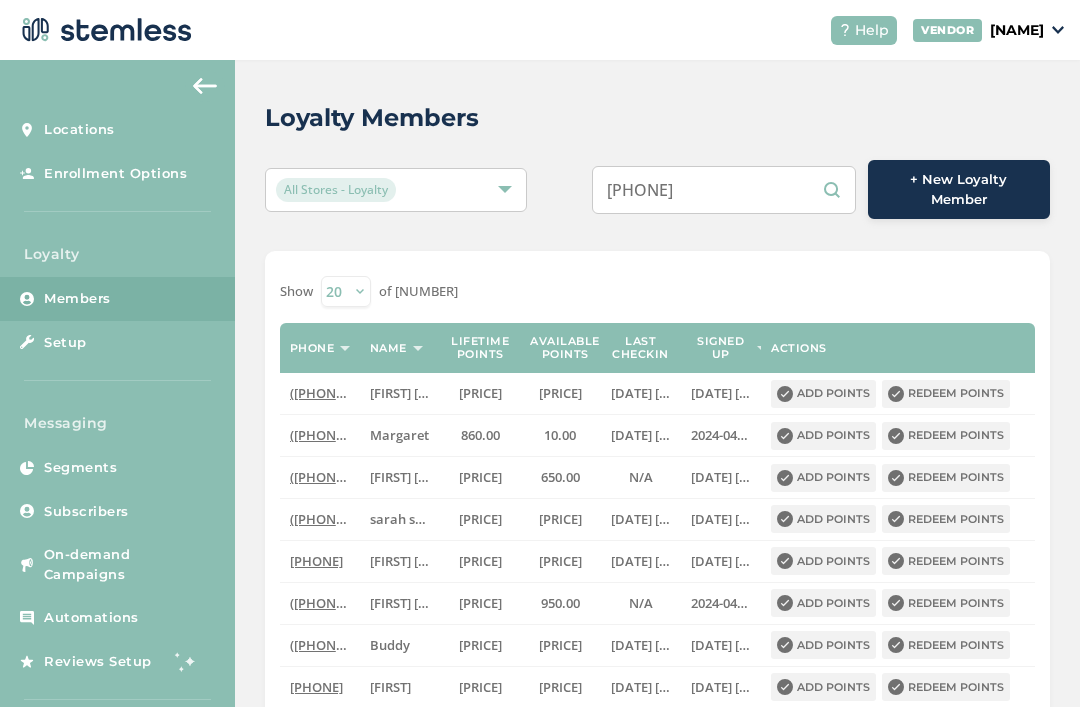 type on "[PHONE]" 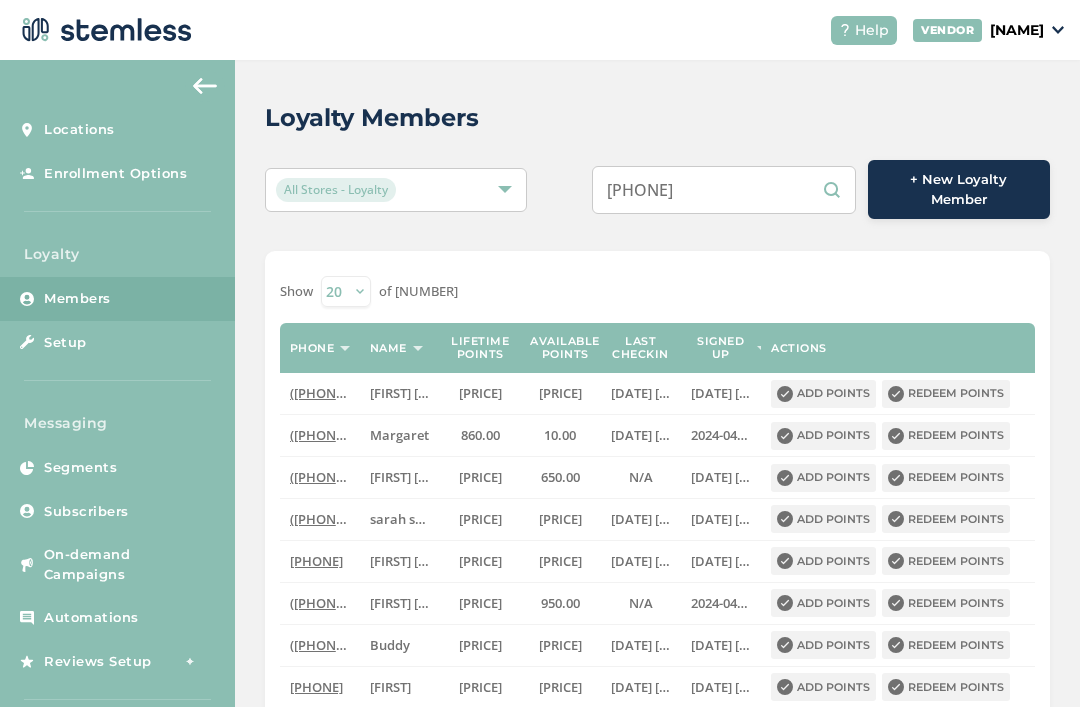click on "[PHONE]" at bounding box center [724, 190] 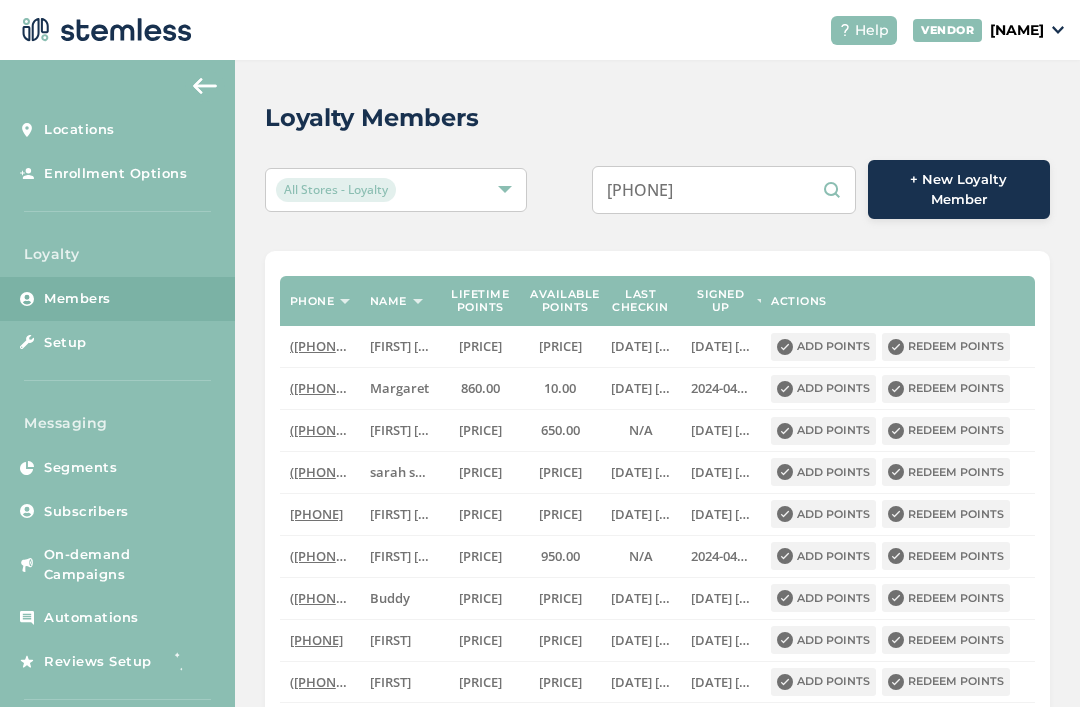 click on "[PHONE]" at bounding box center (724, 190) 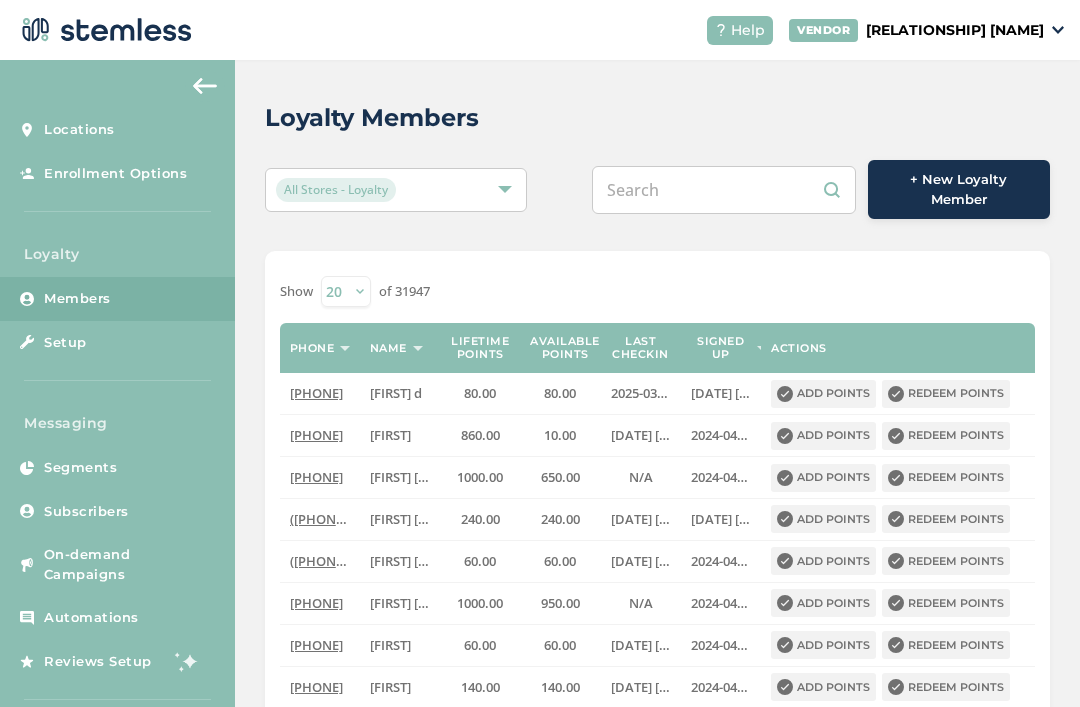 click at bounding box center (724, 190) 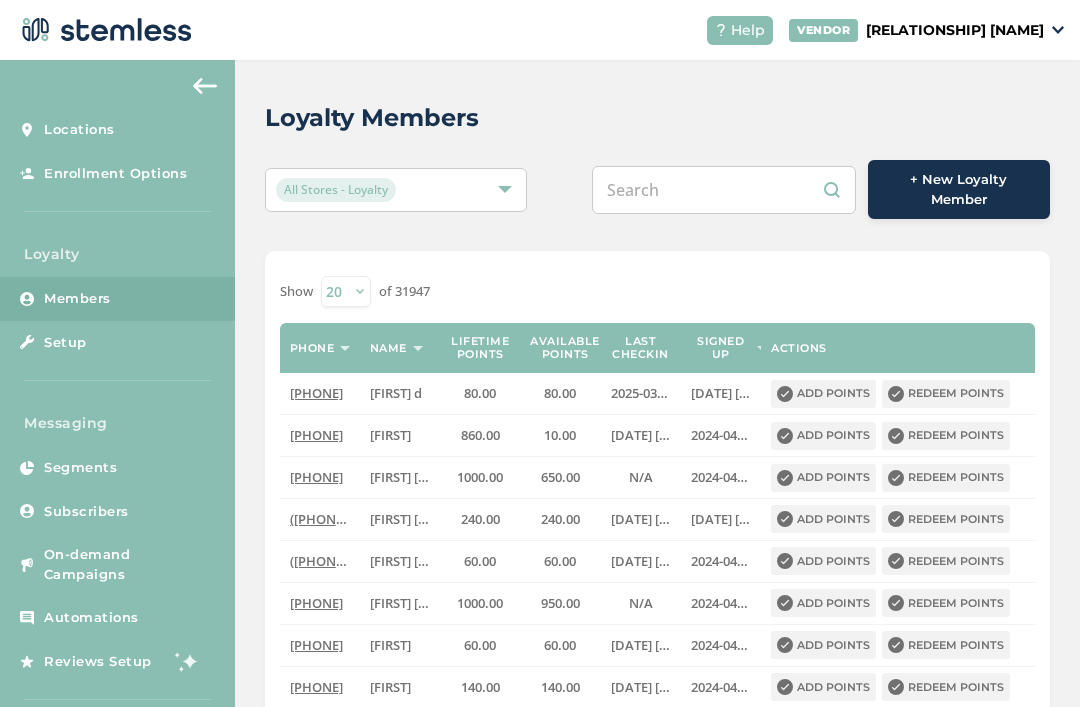 scroll, scrollTop: 34, scrollLeft: 0, axis: vertical 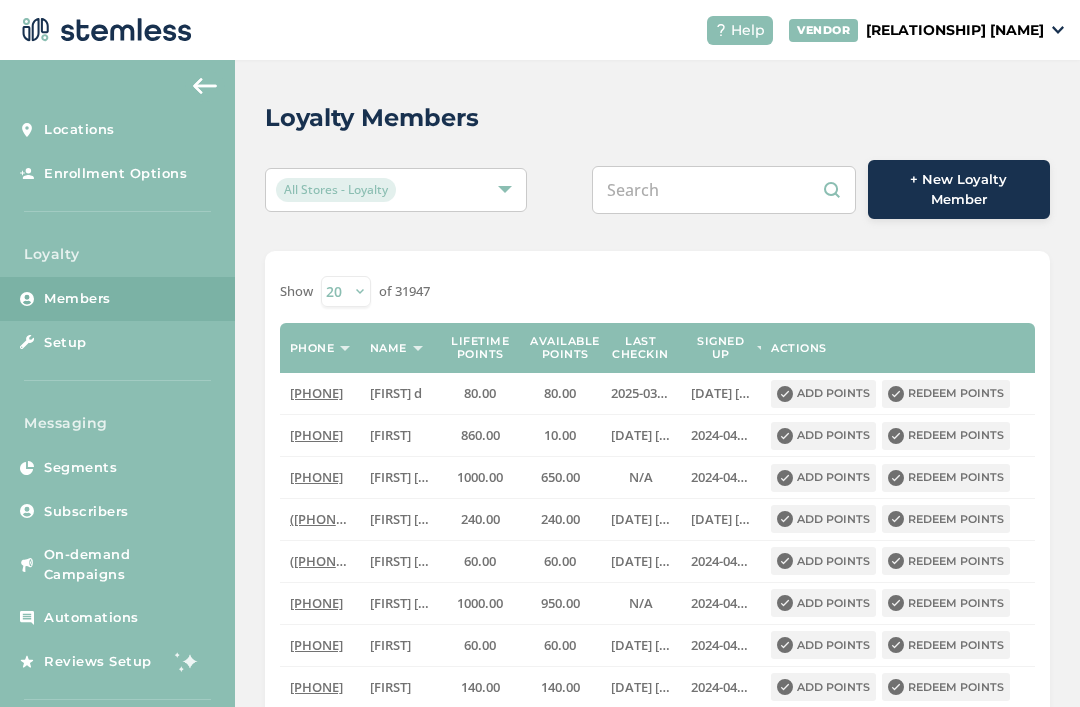 paste on "9078431216" 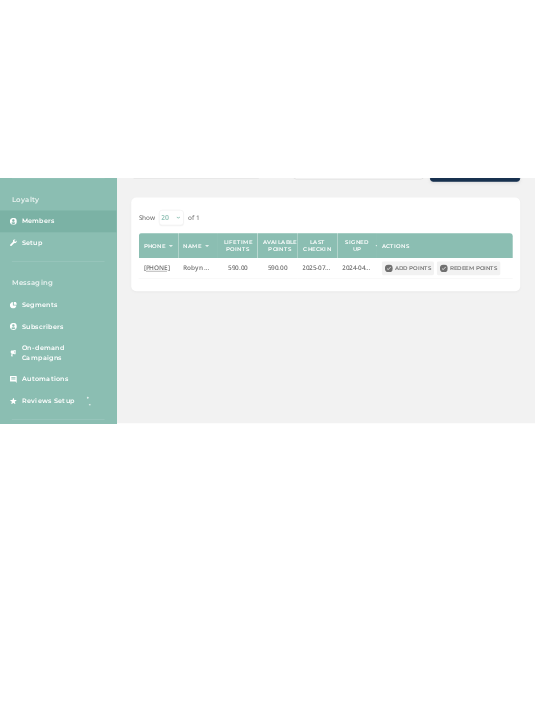 scroll, scrollTop: 0, scrollLeft: 0, axis: both 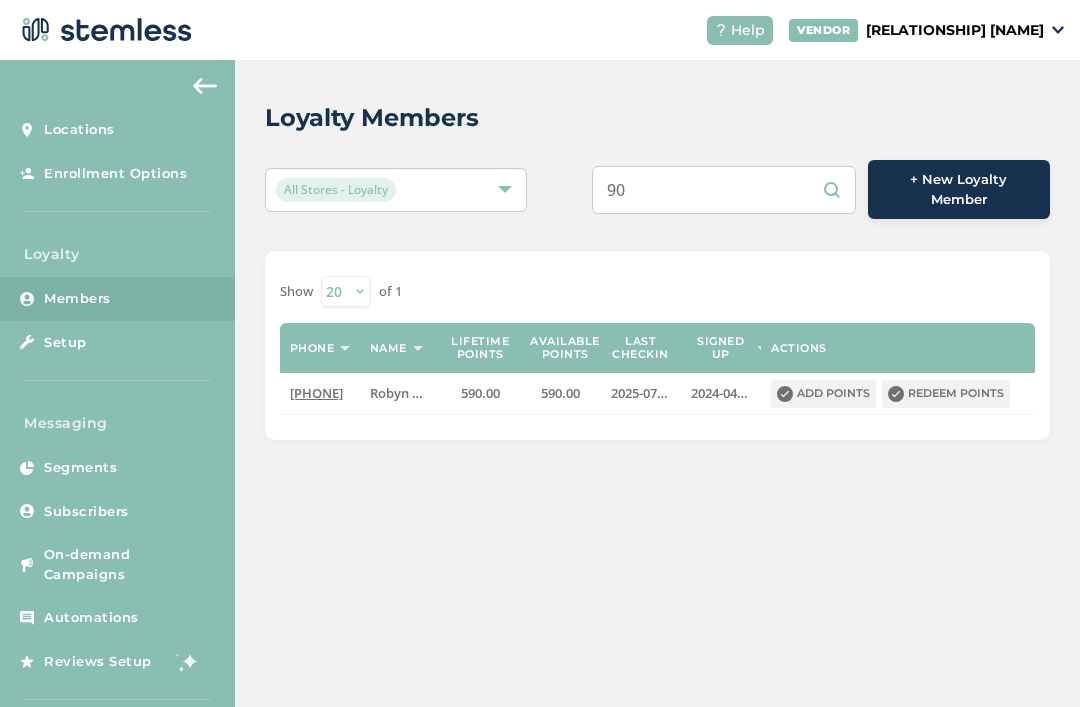 type on "9" 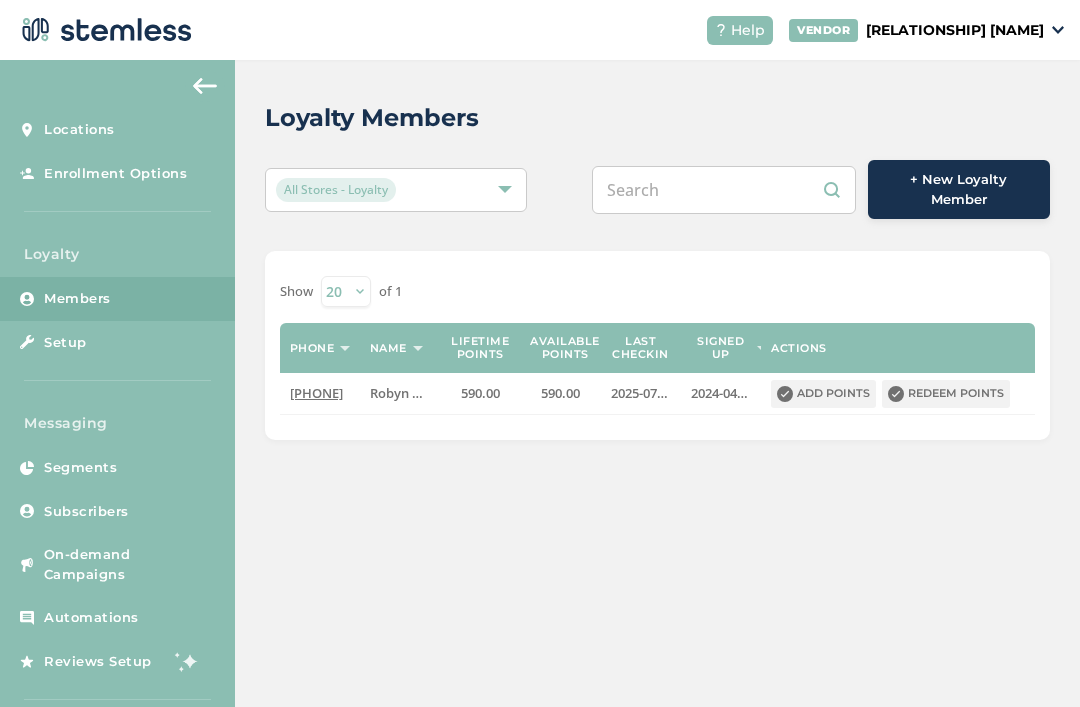 click at bounding box center (724, 190) 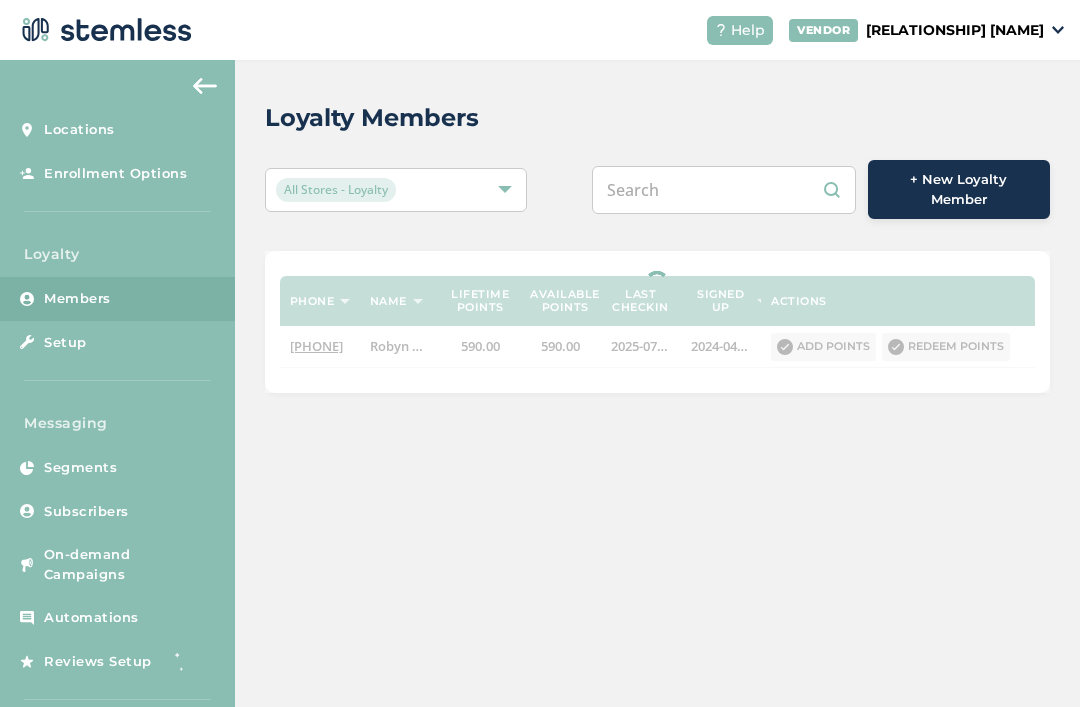 paste on "[PHONE]" 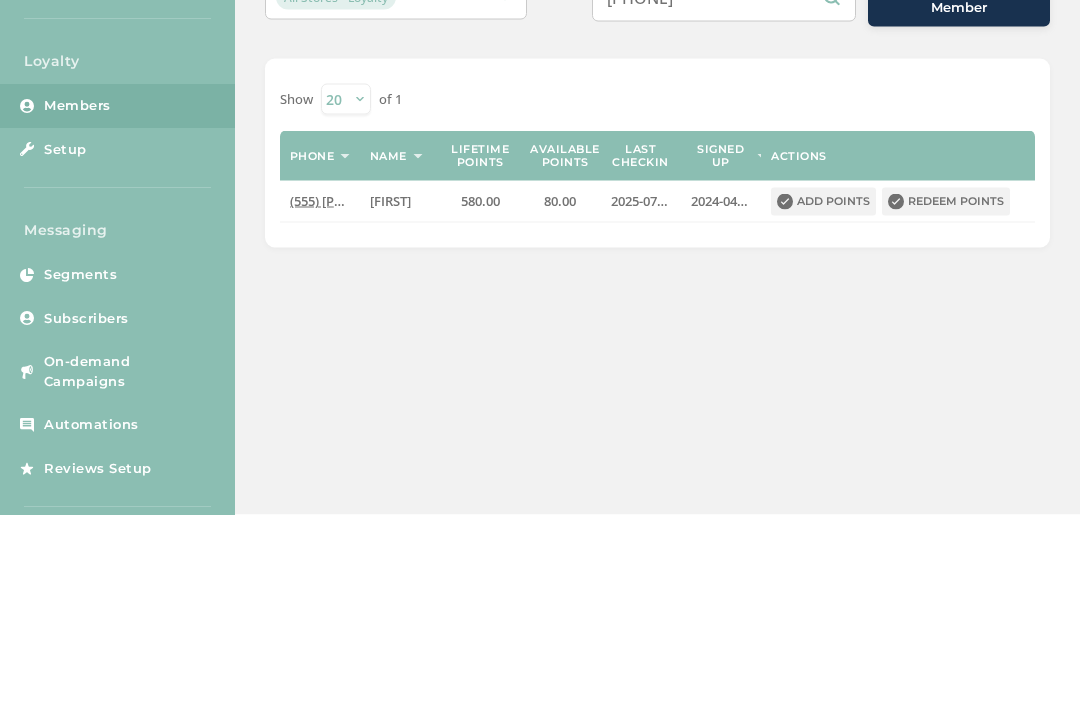 scroll, scrollTop: 34, scrollLeft: 0, axis: vertical 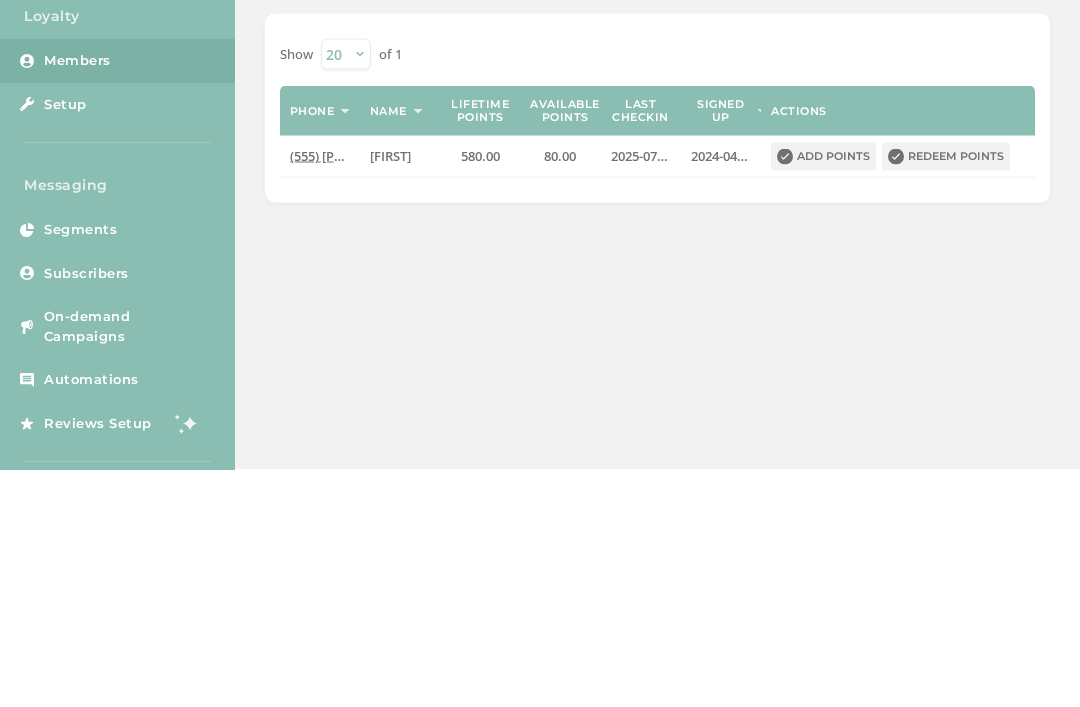 type on "[PHONE]" 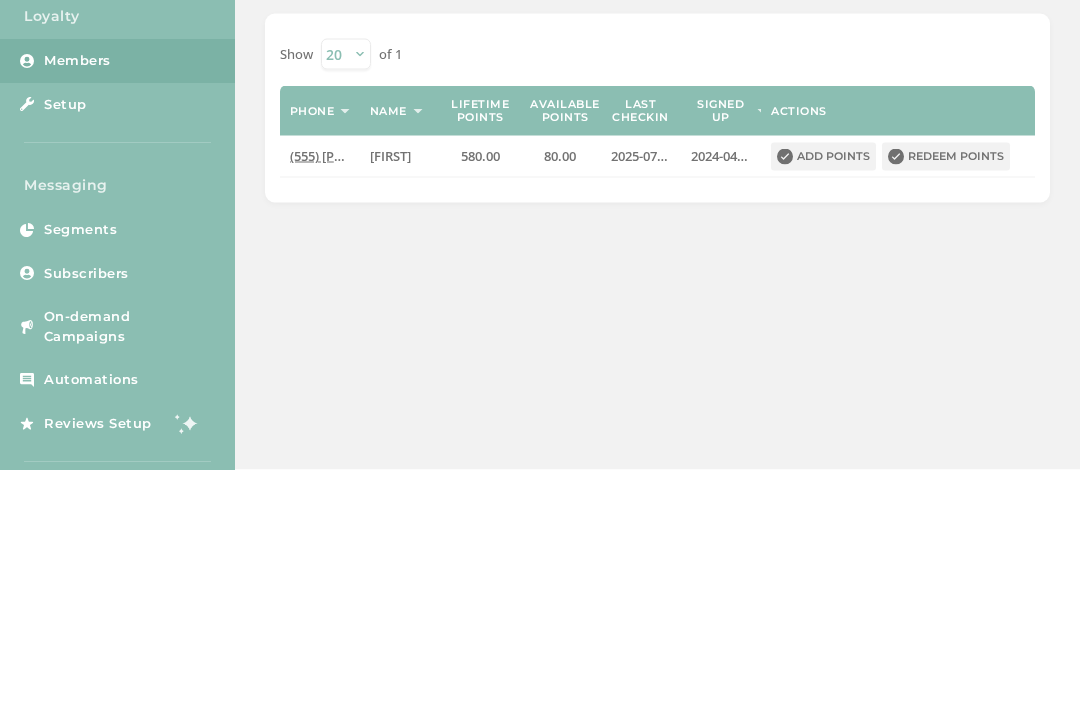 click on "Redeem points" at bounding box center (946, 394) 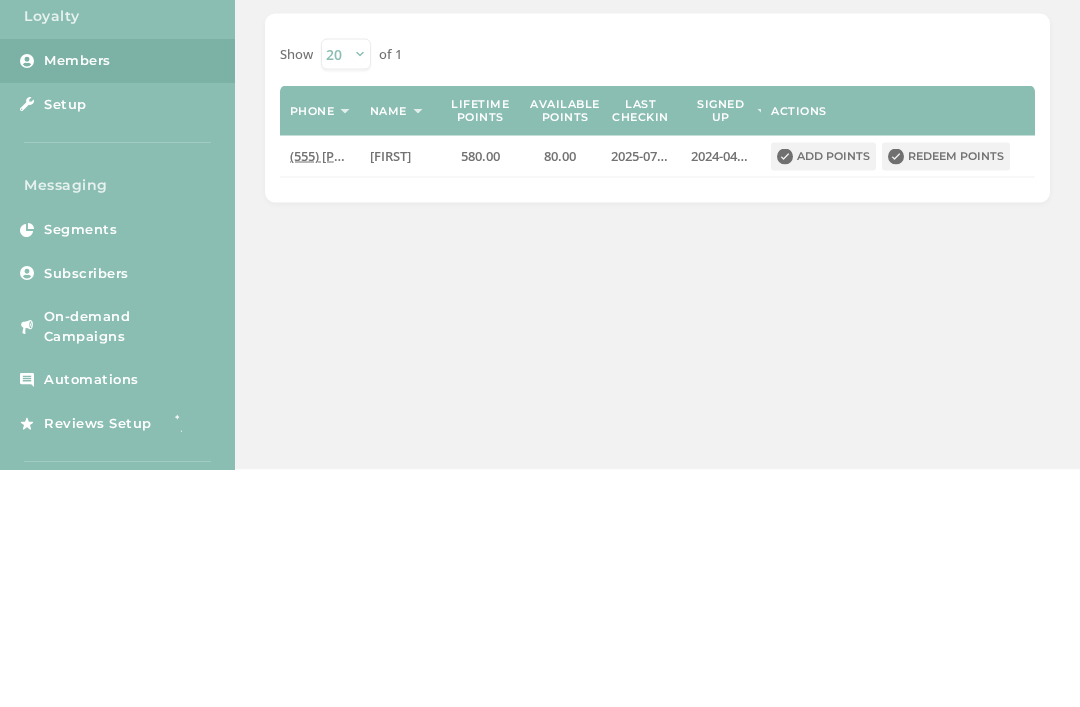 scroll, scrollTop: 0, scrollLeft: 0, axis: both 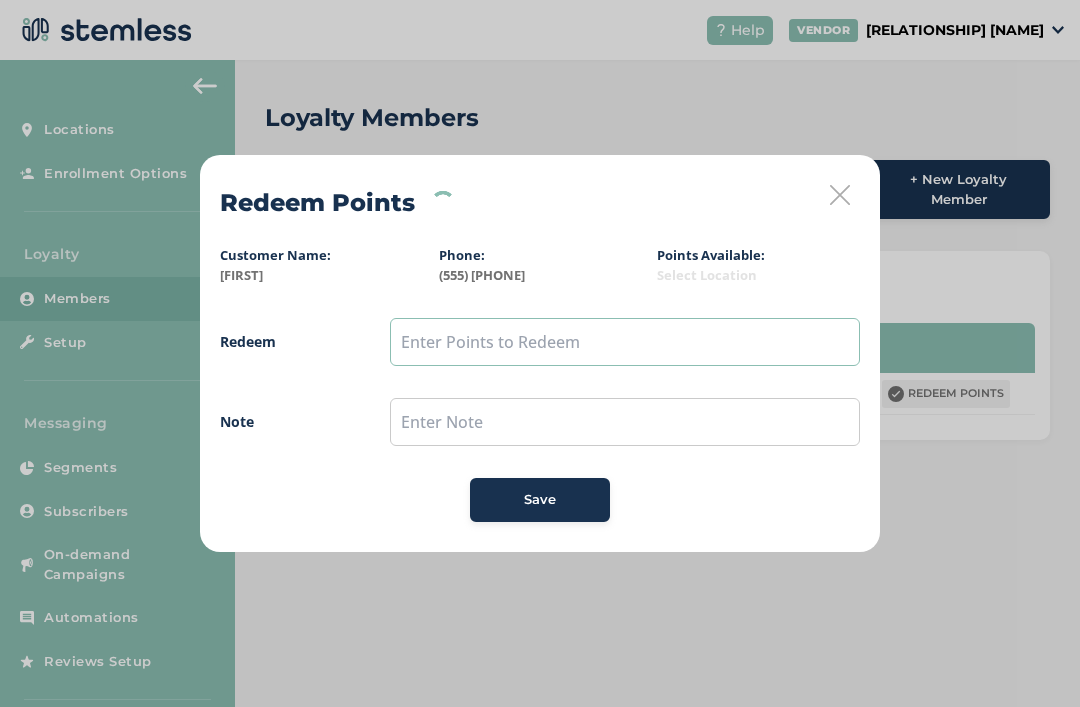 click at bounding box center (625, 342) 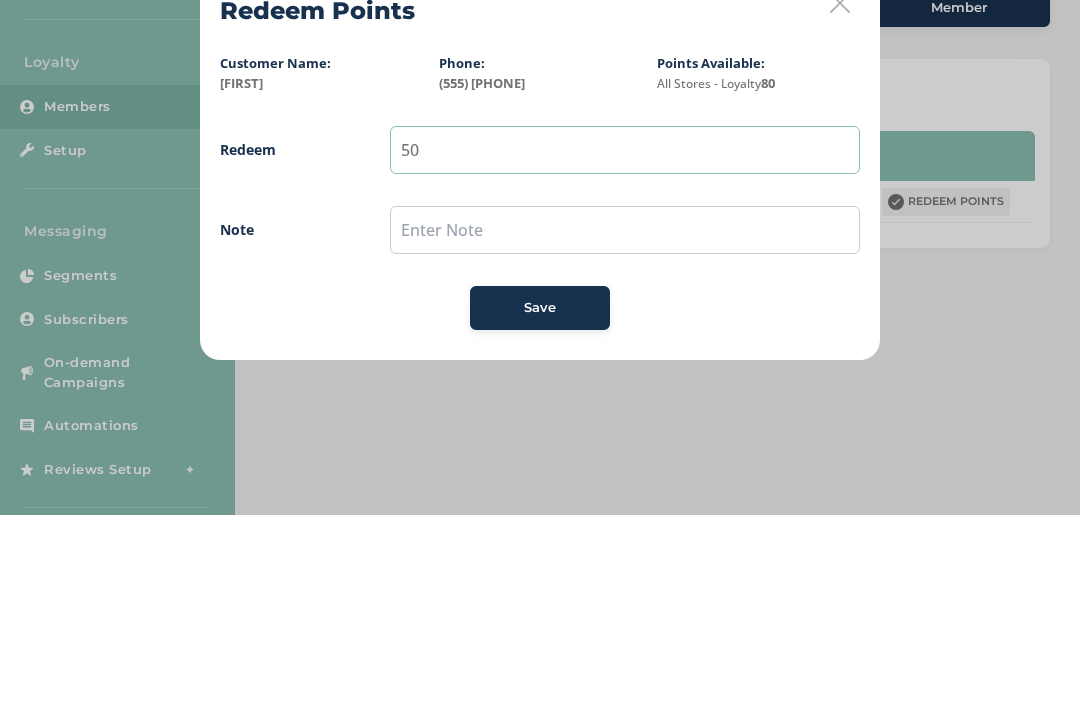 type on "50" 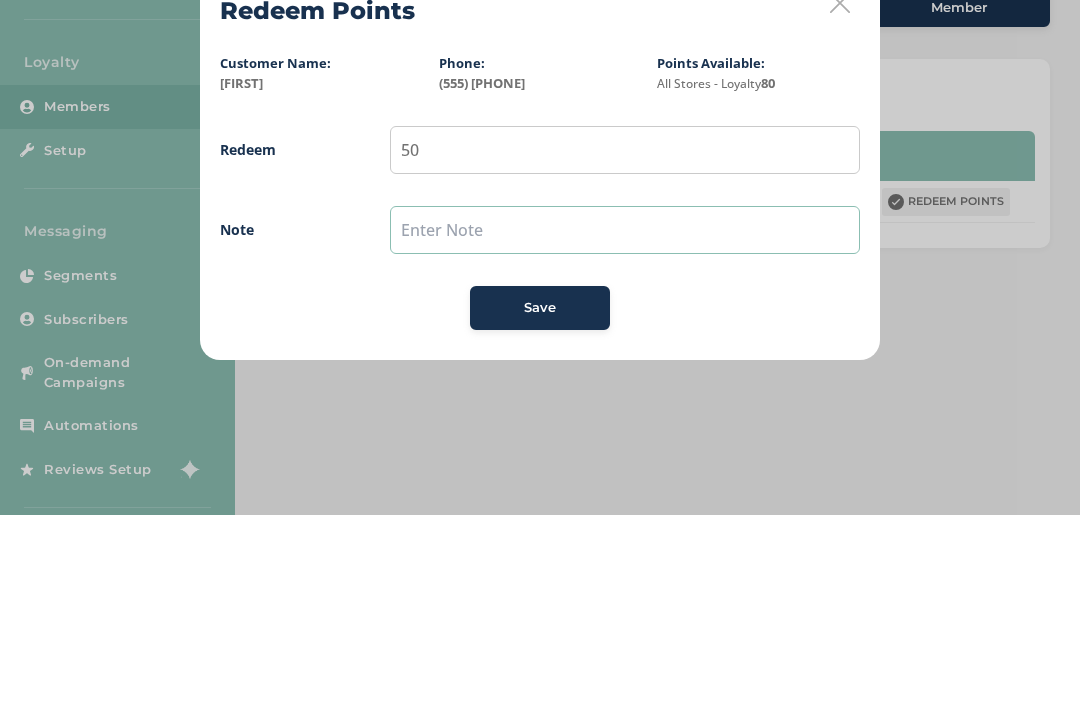 click at bounding box center (625, 422) 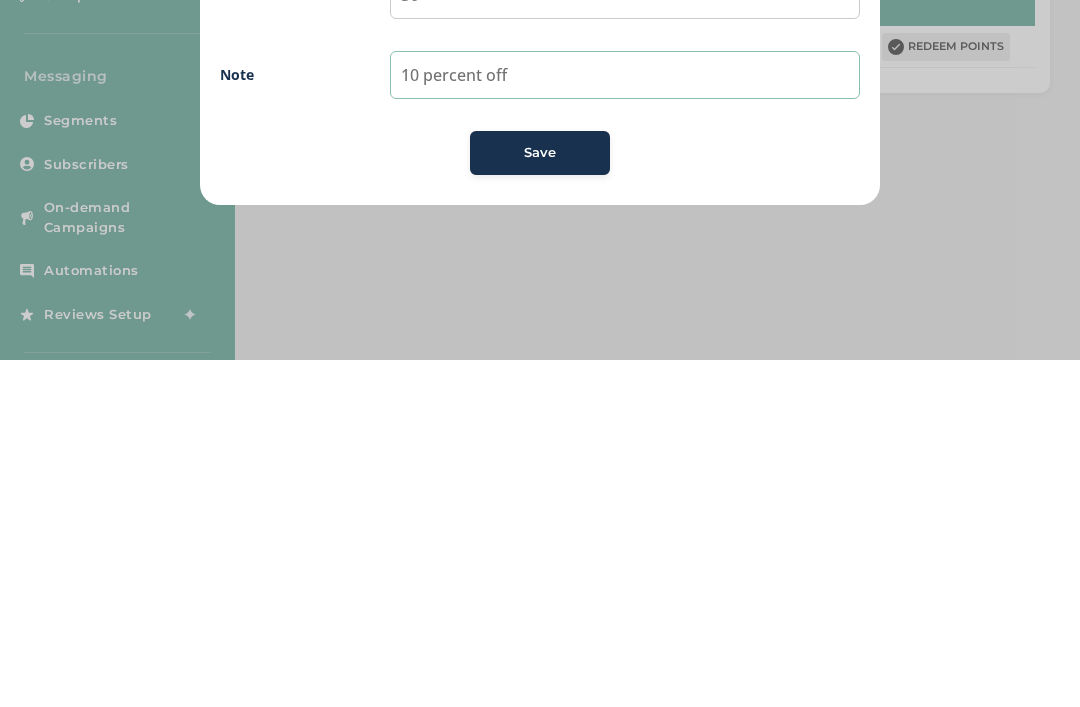 type on "10 percent off" 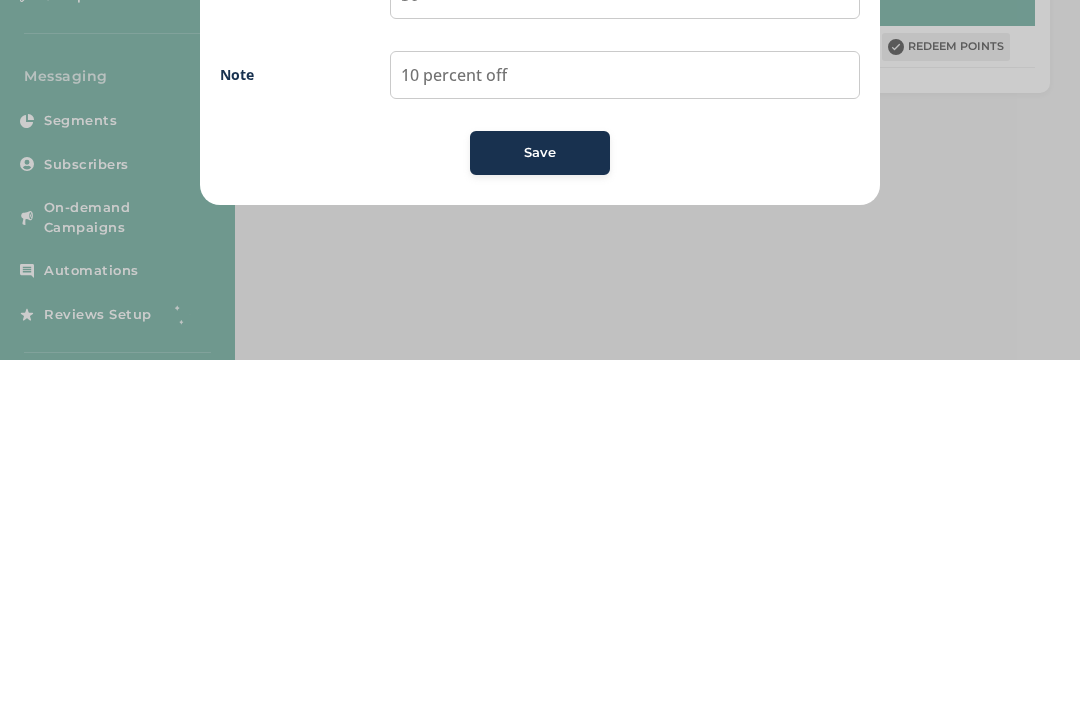 click on "Save" at bounding box center [540, 500] 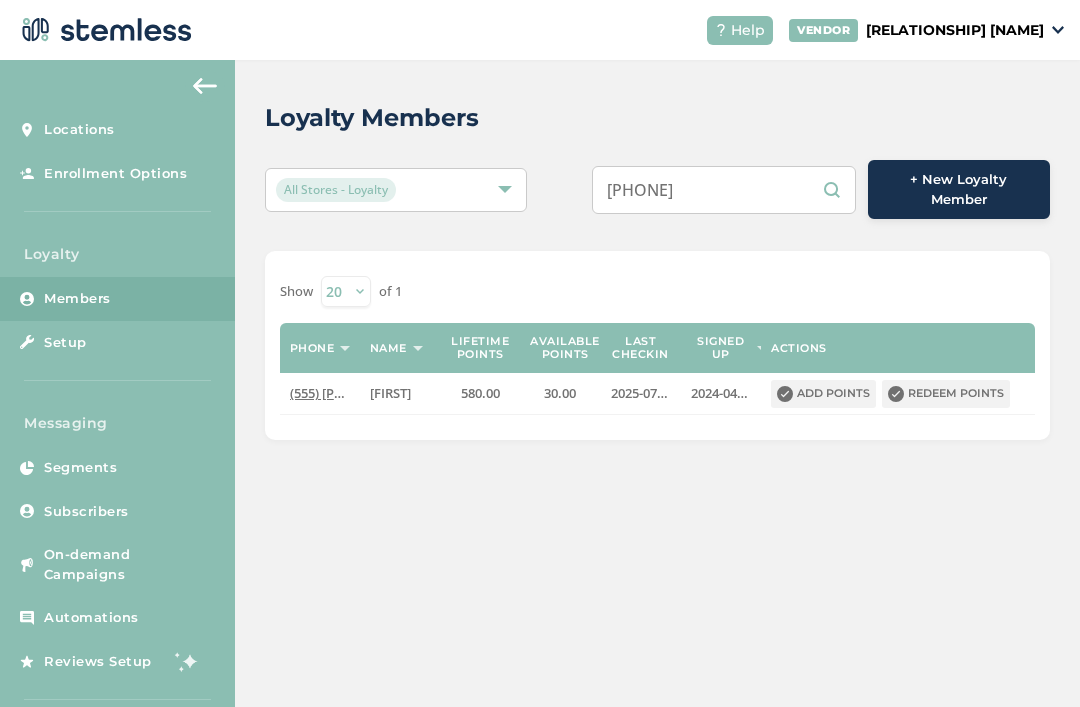 click on "[PHONE]" at bounding box center (724, 190) 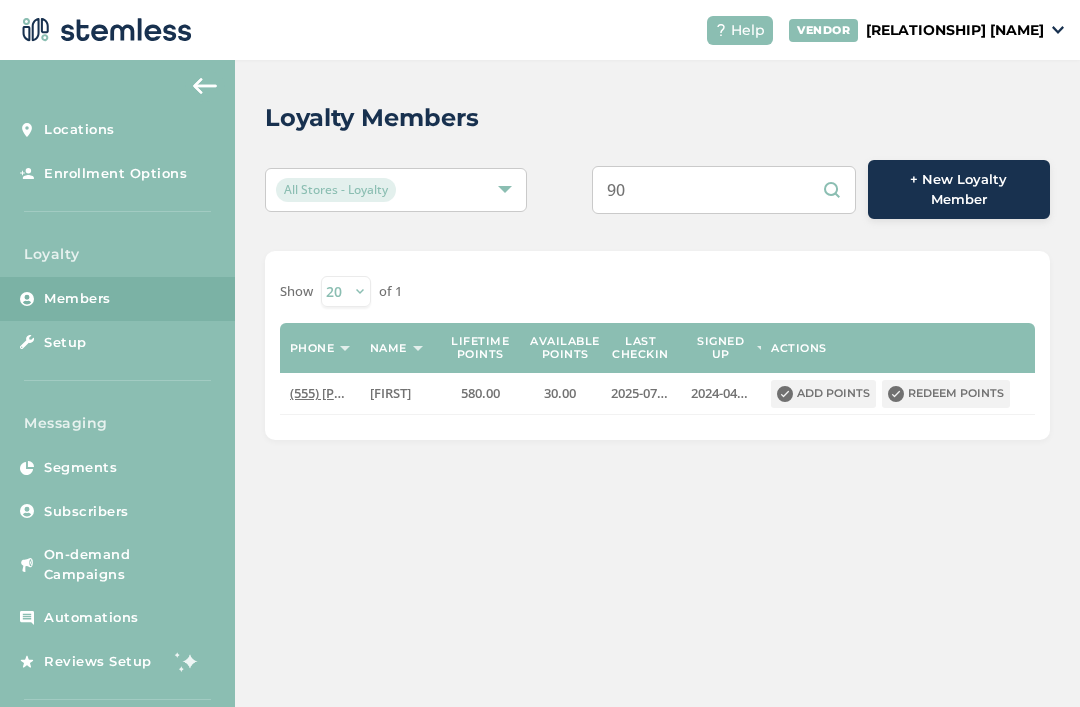 type on "9" 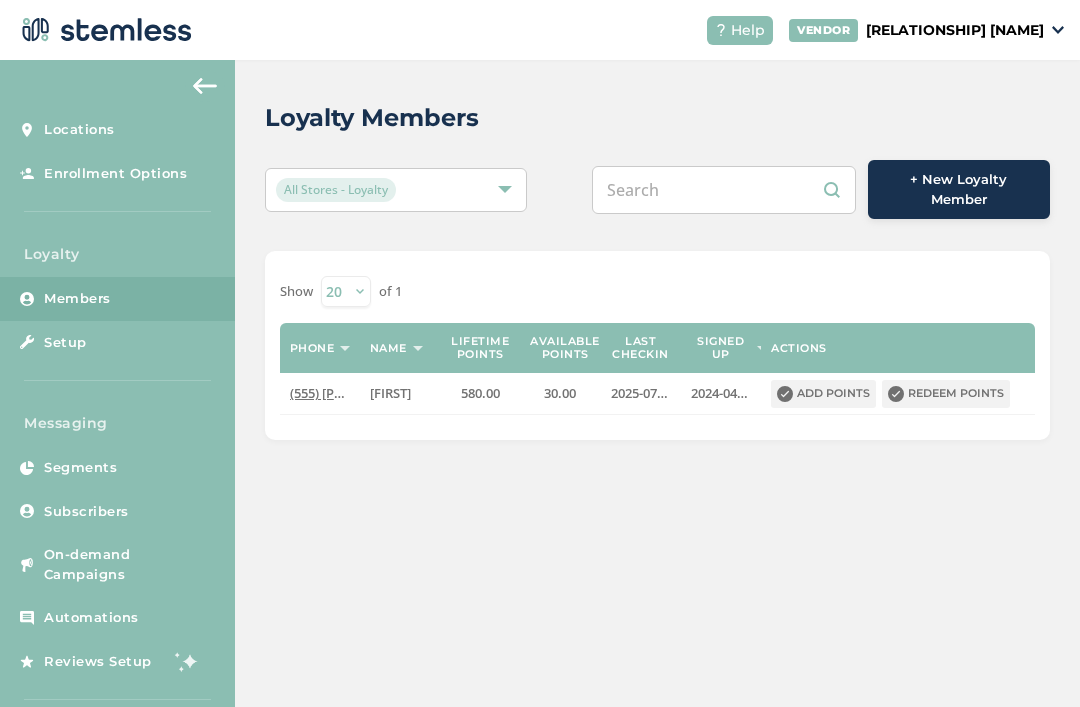 click at bounding box center [724, 190] 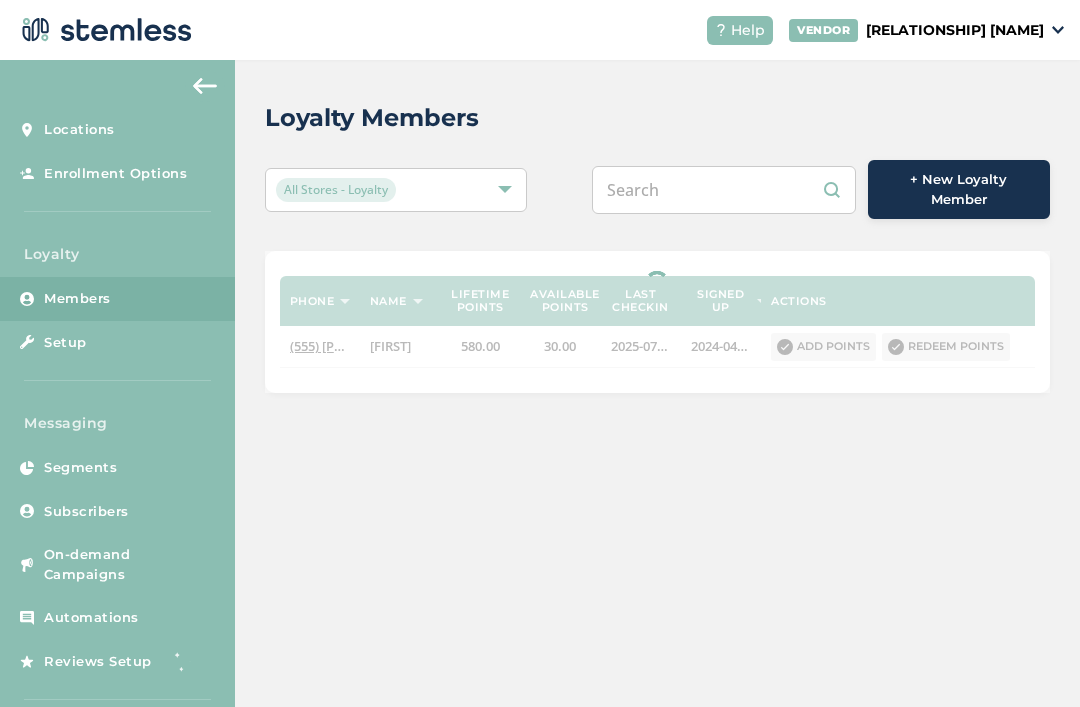 paste on "[PHONE]" 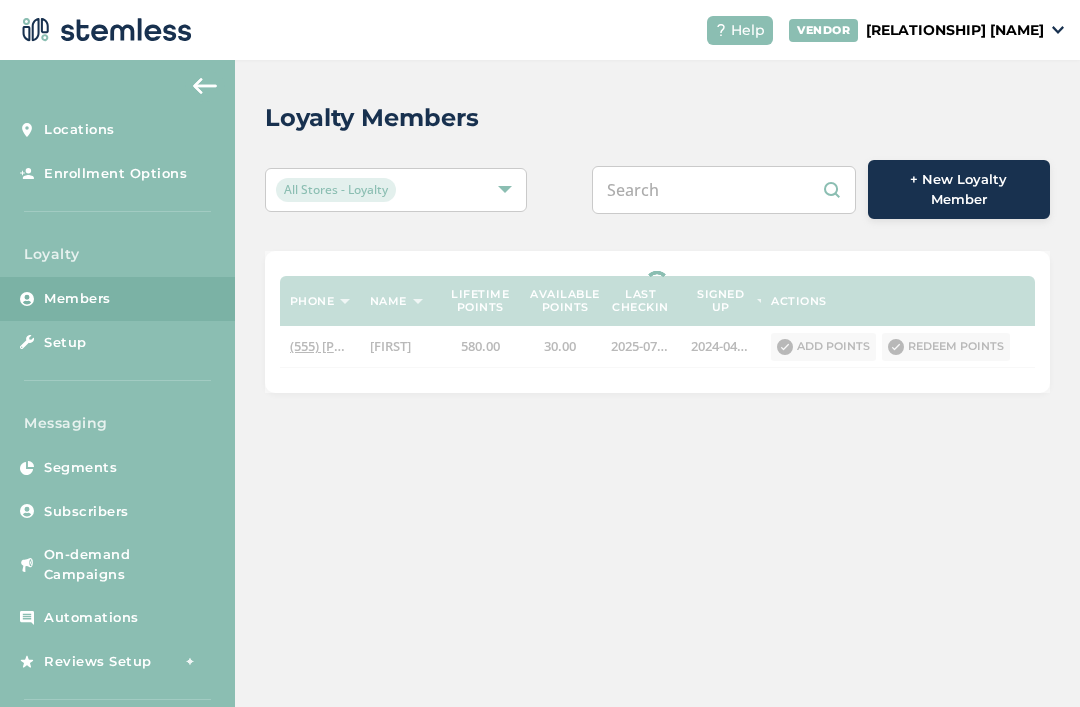 type on "[PHONE]" 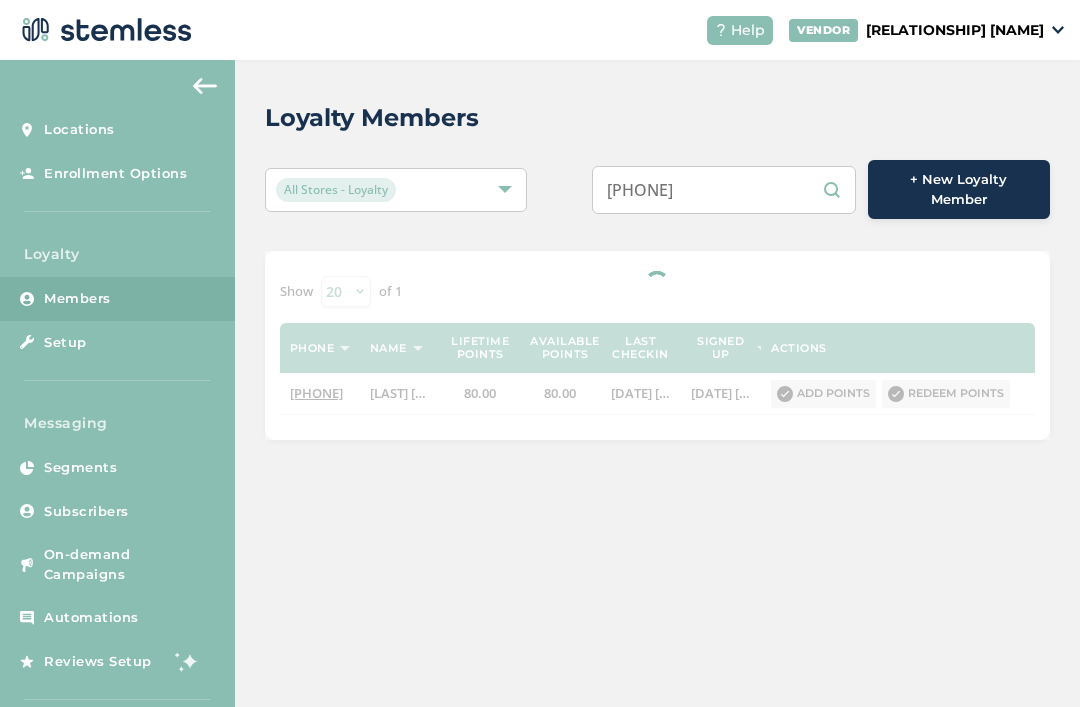 scroll, scrollTop: 0, scrollLeft: 0, axis: both 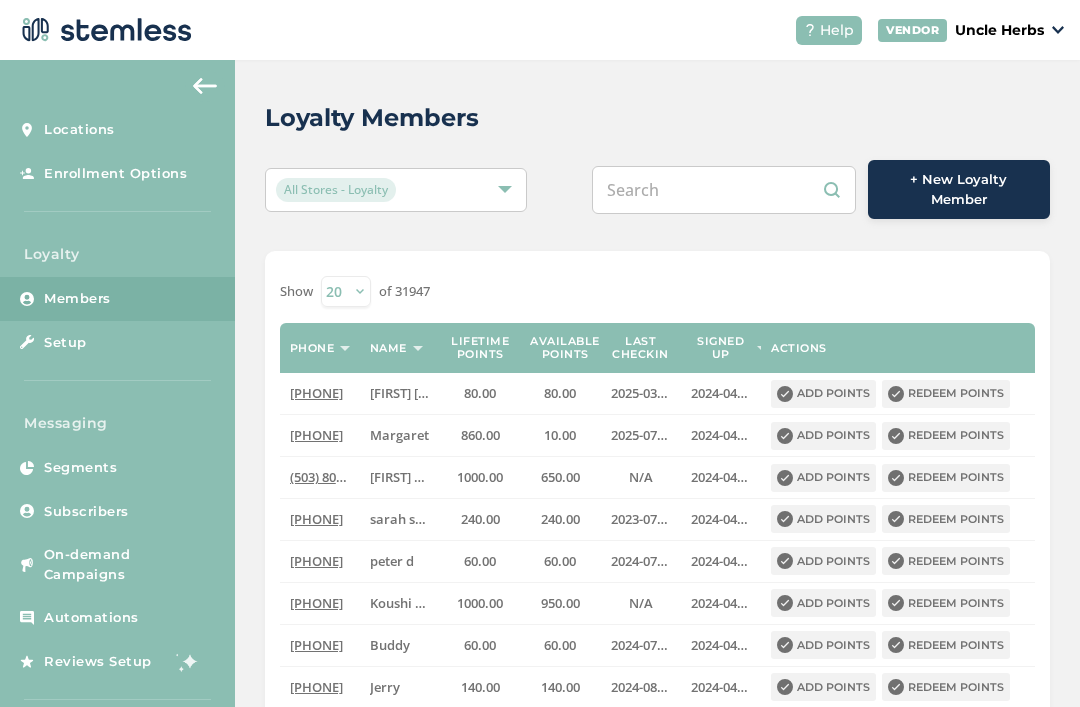 click at bounding box center (724, 190) 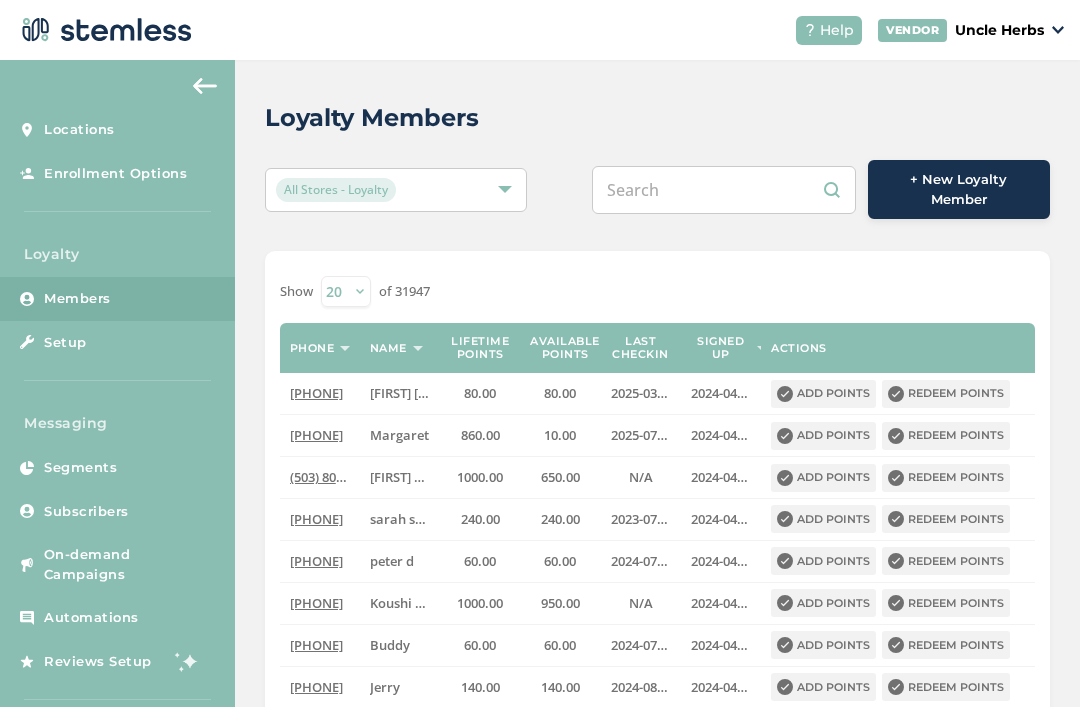 scroll, scrollTop: 0, scrollLeft: 0, axis: both 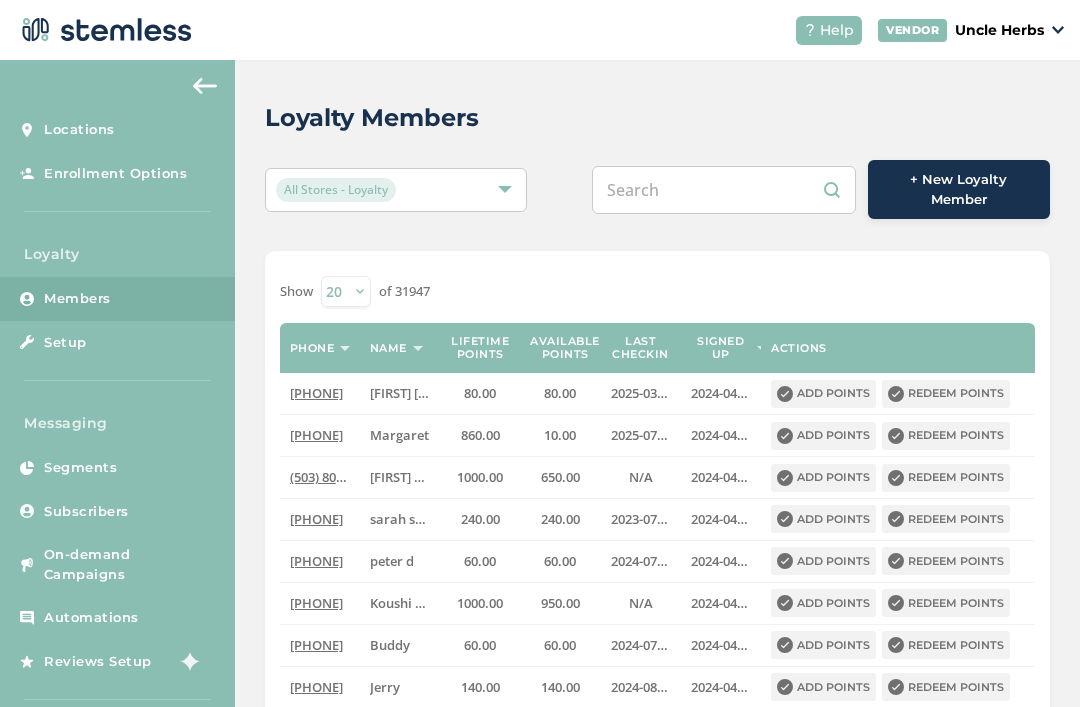 click at bounding box center [724, 190] 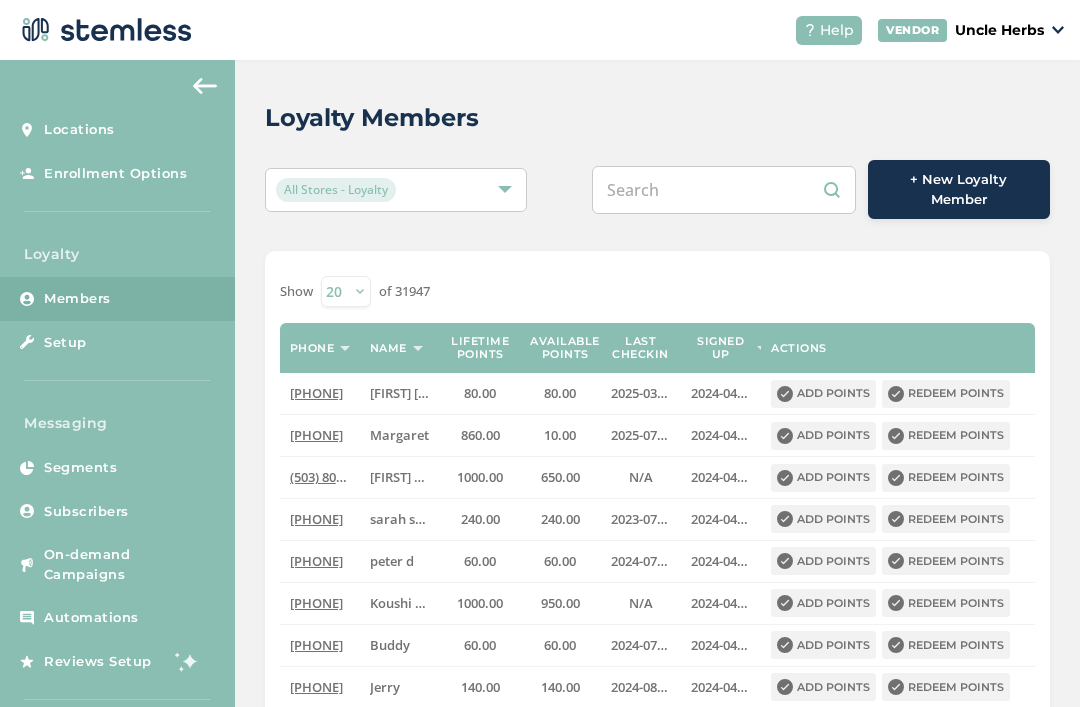 click at bounding box center (724, 190) 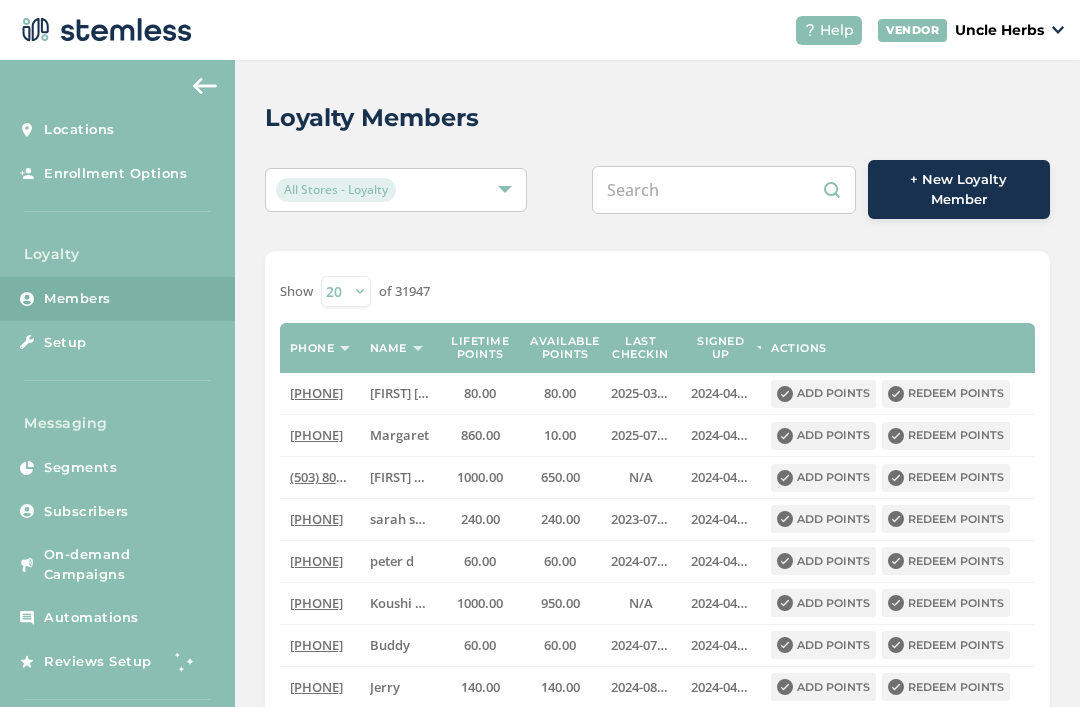 click at bounding box center (724, 190) 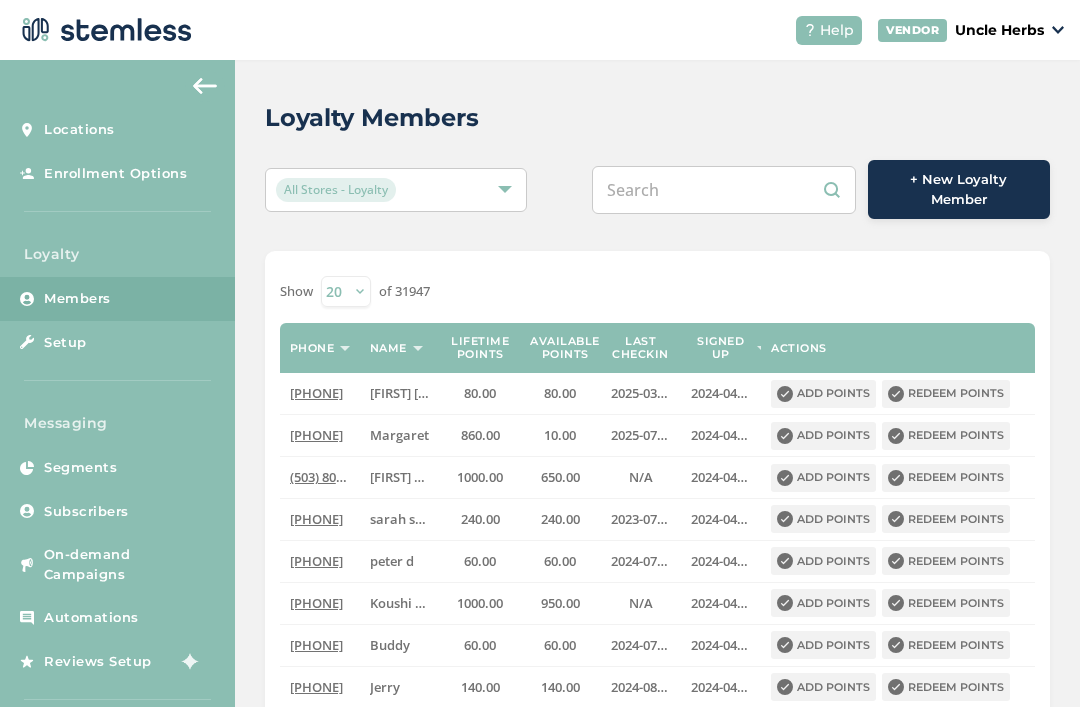 paste on "[PHONE]" 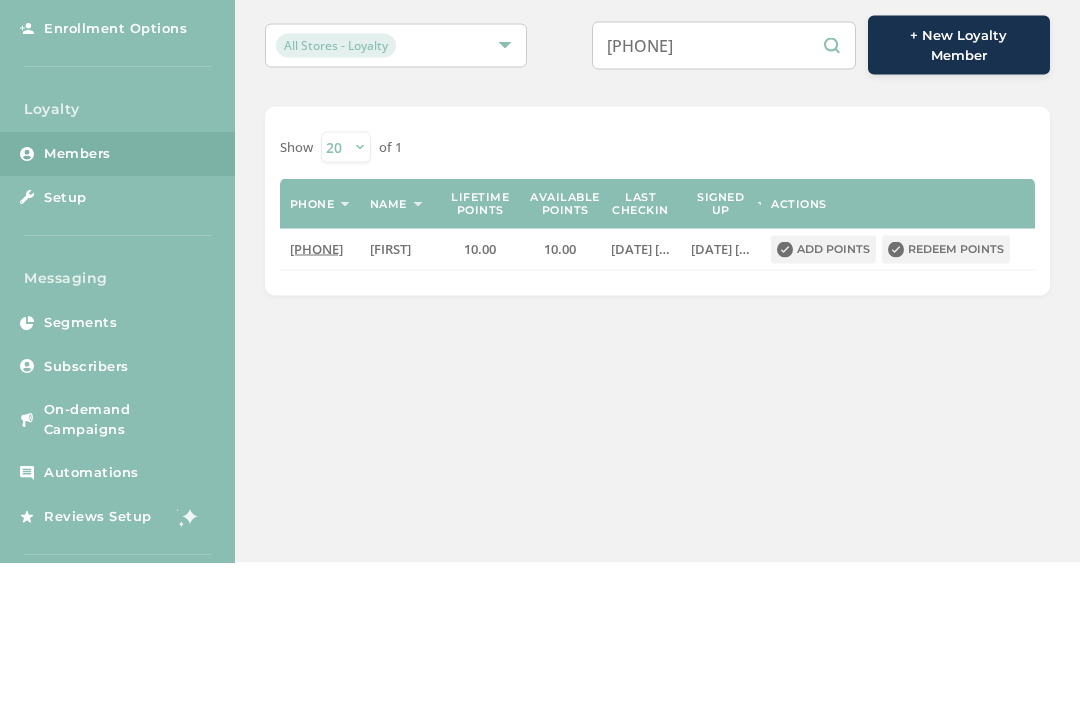 scroll, scrollTop: 34, scrollLeft: 0, axis: vertical 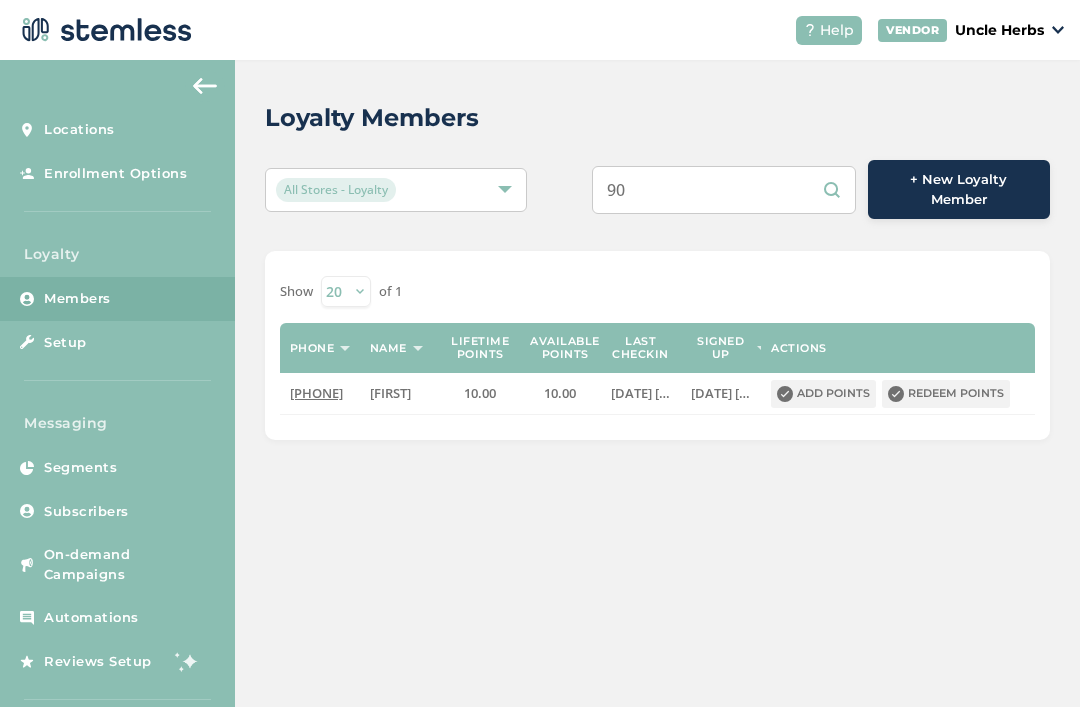 type on "9" 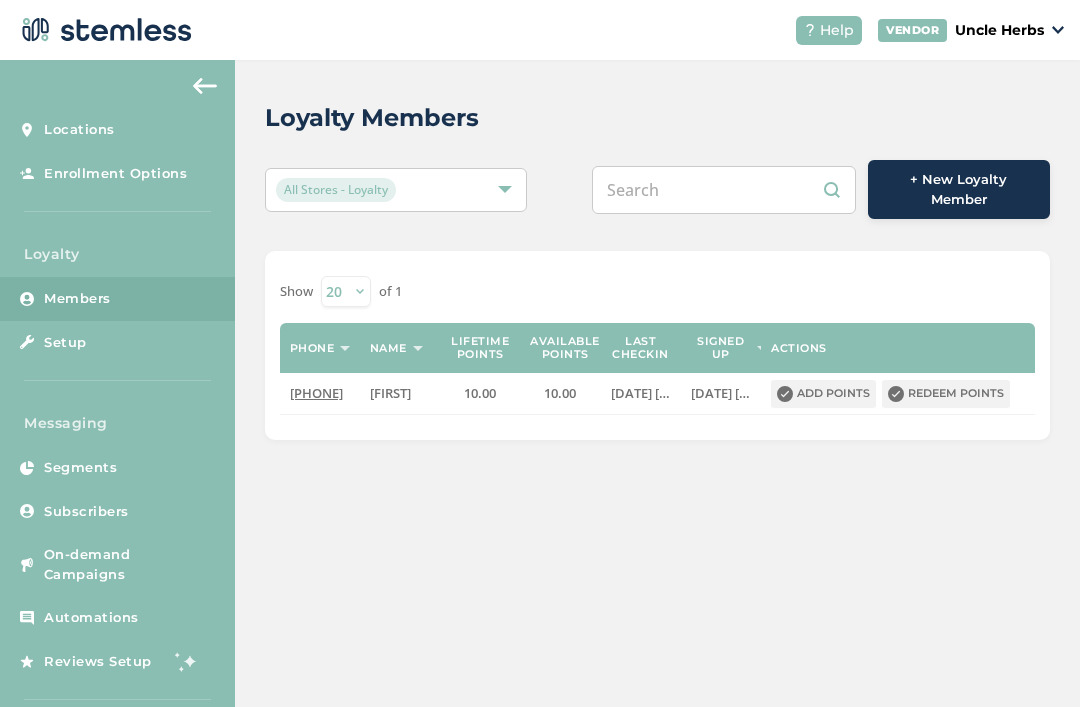 click at bounding box center [724, 190] 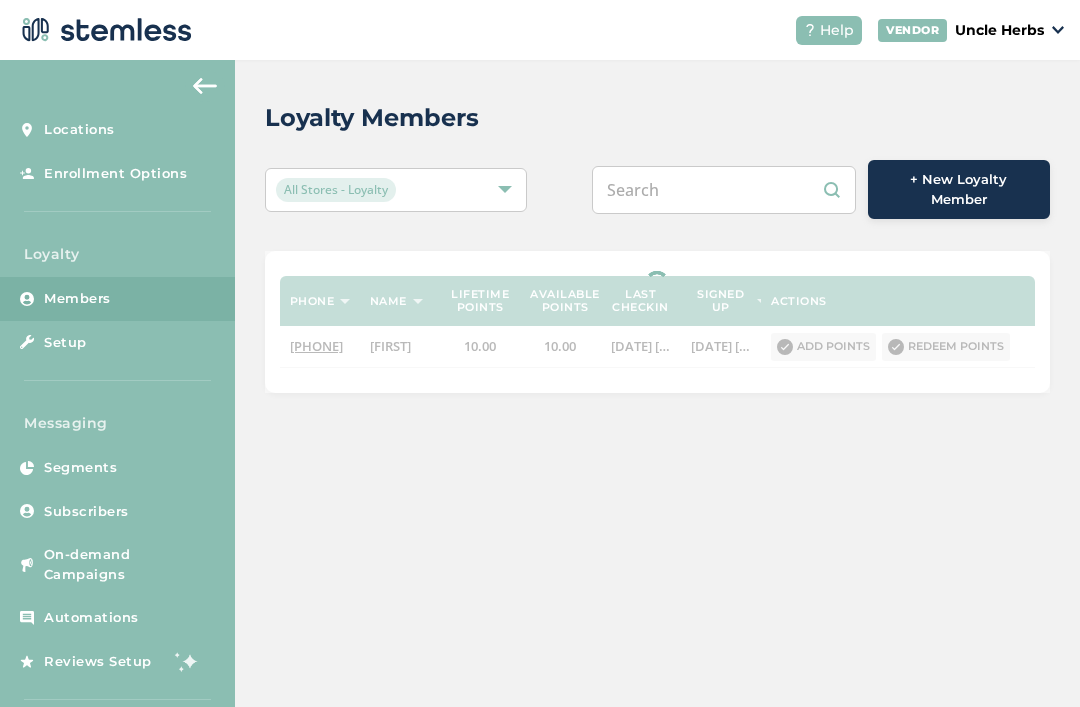 paste on "[PHONE]" 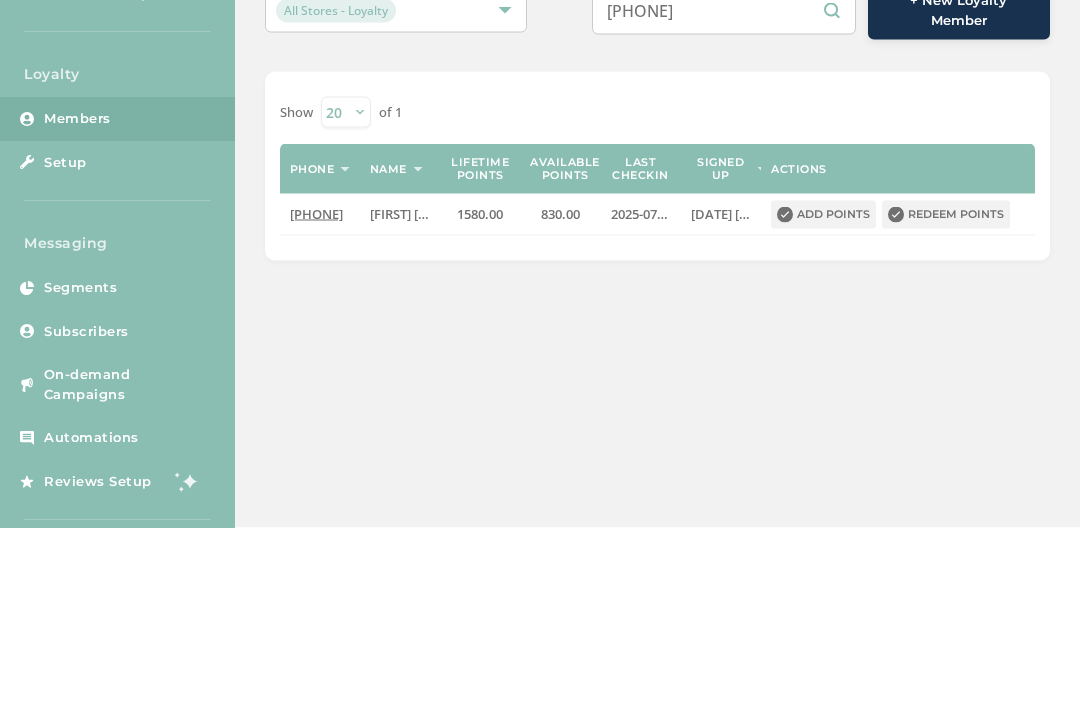 type on "[PHONE]" 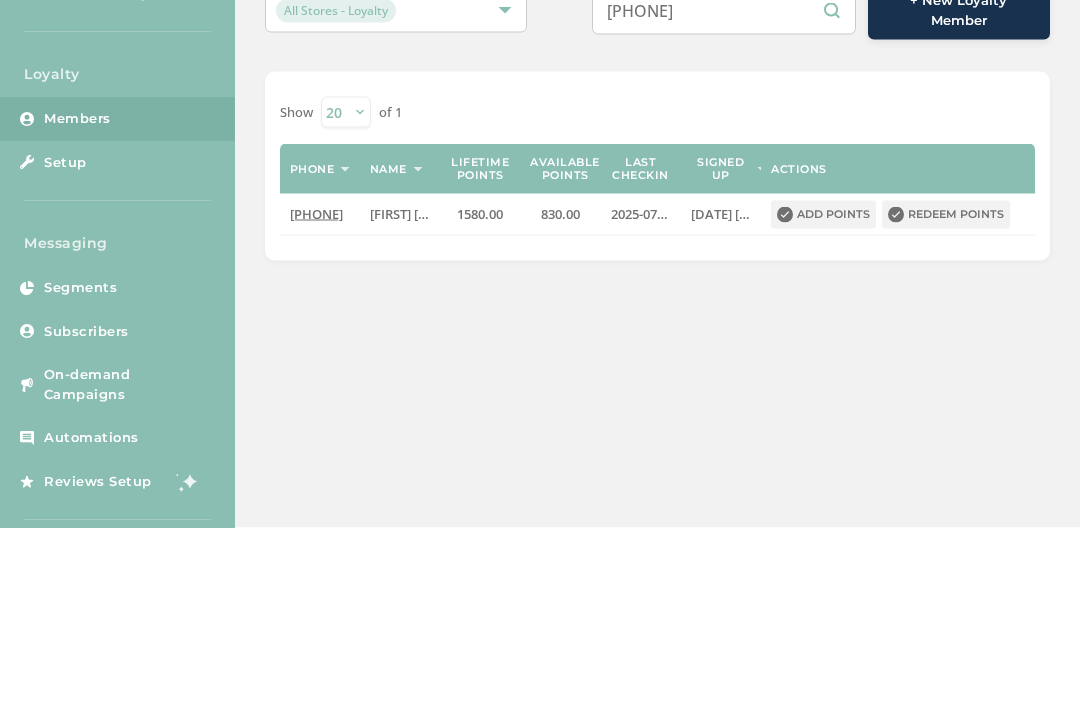 click on "Redeem points" at bounding box center [946, 394] 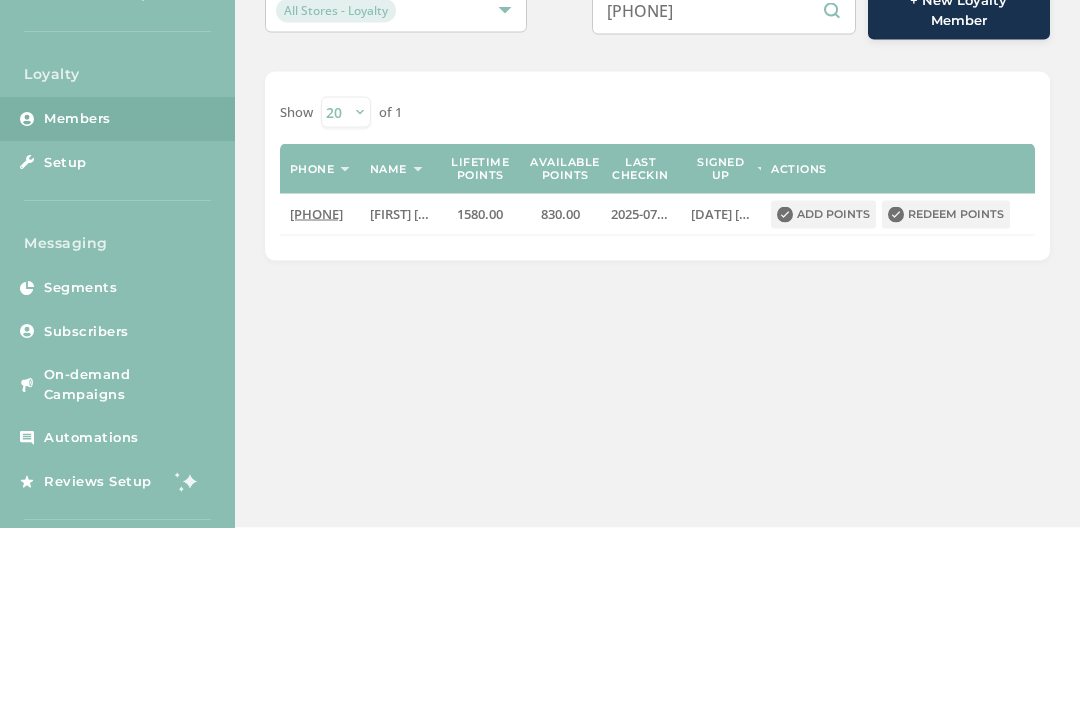 scroll, scrollTop: 0, scrollLeft: 0, axis: both 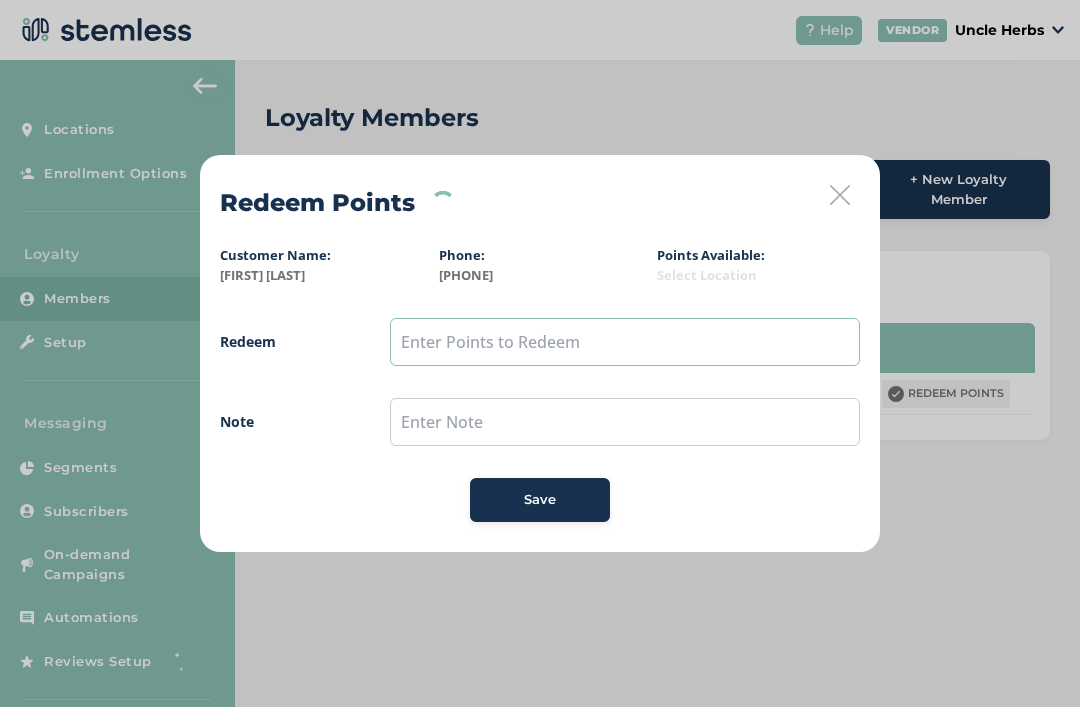 click at bounding box center [625, 342] 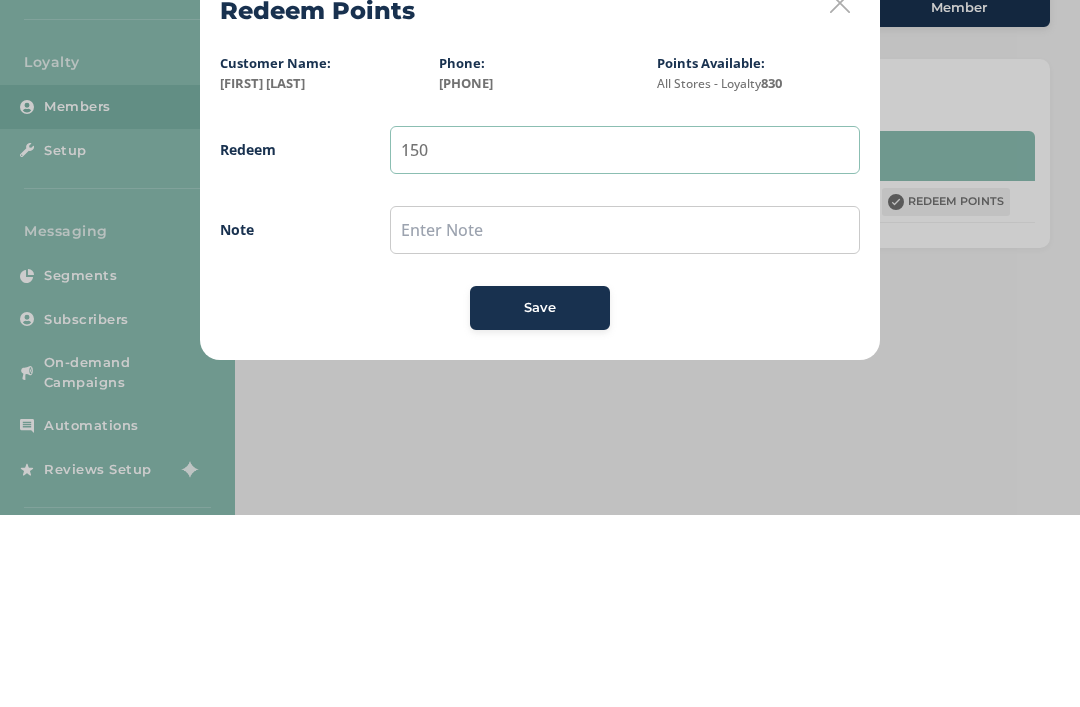 type on "150" 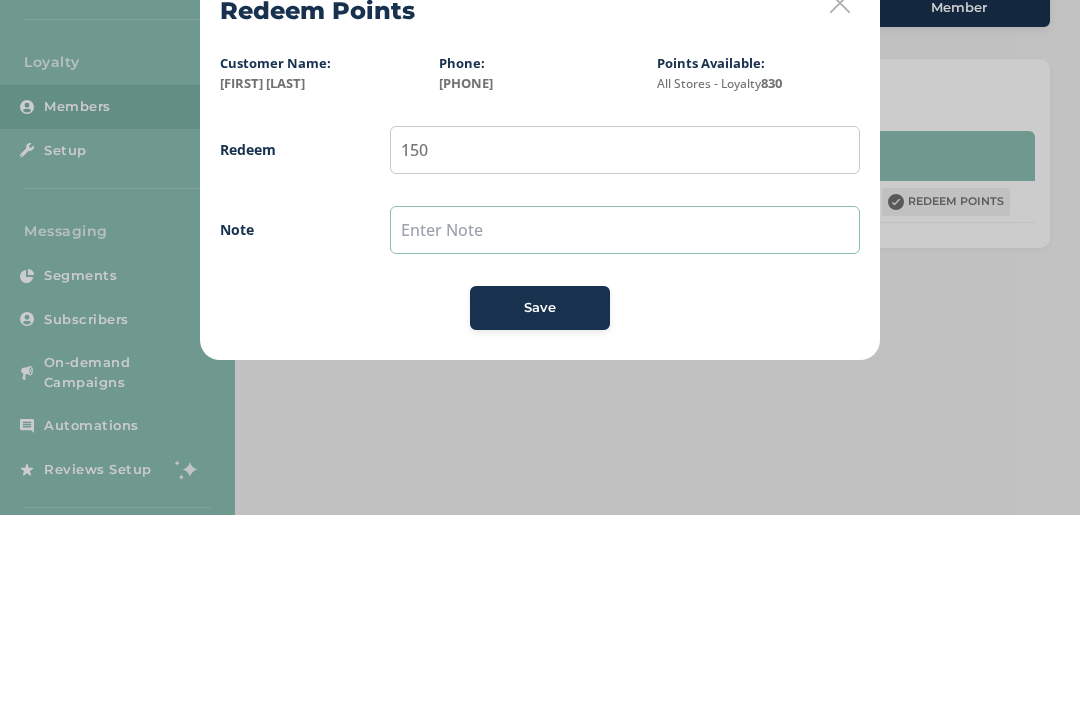 click at bounding box center [625, 422] 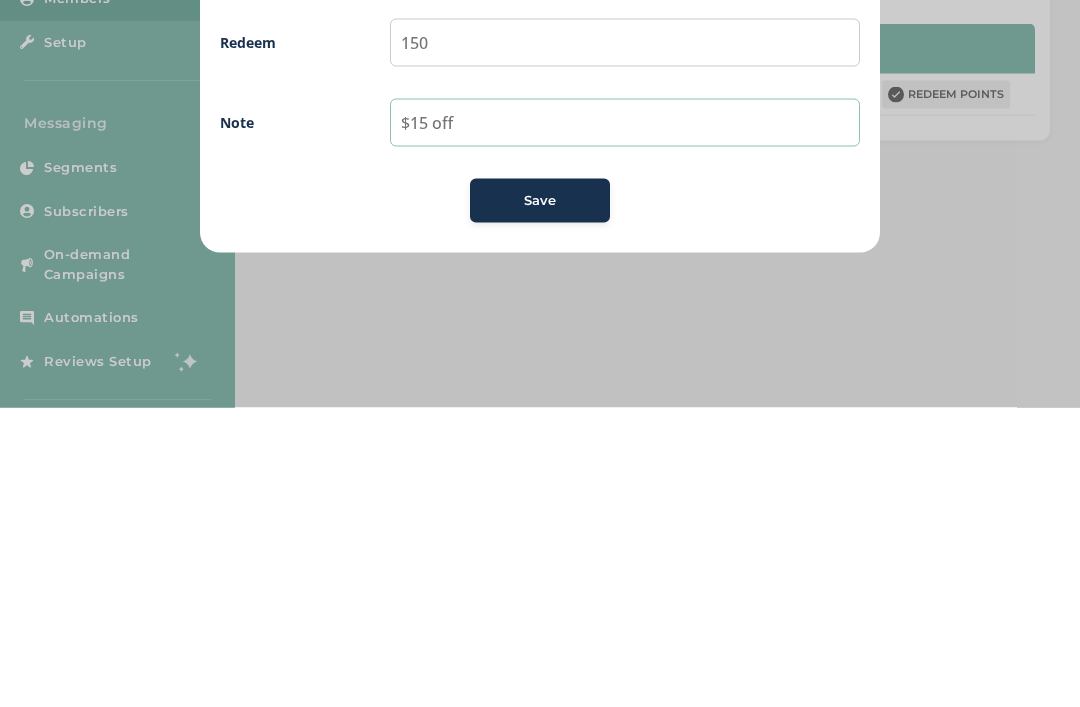 type on "$15 off" 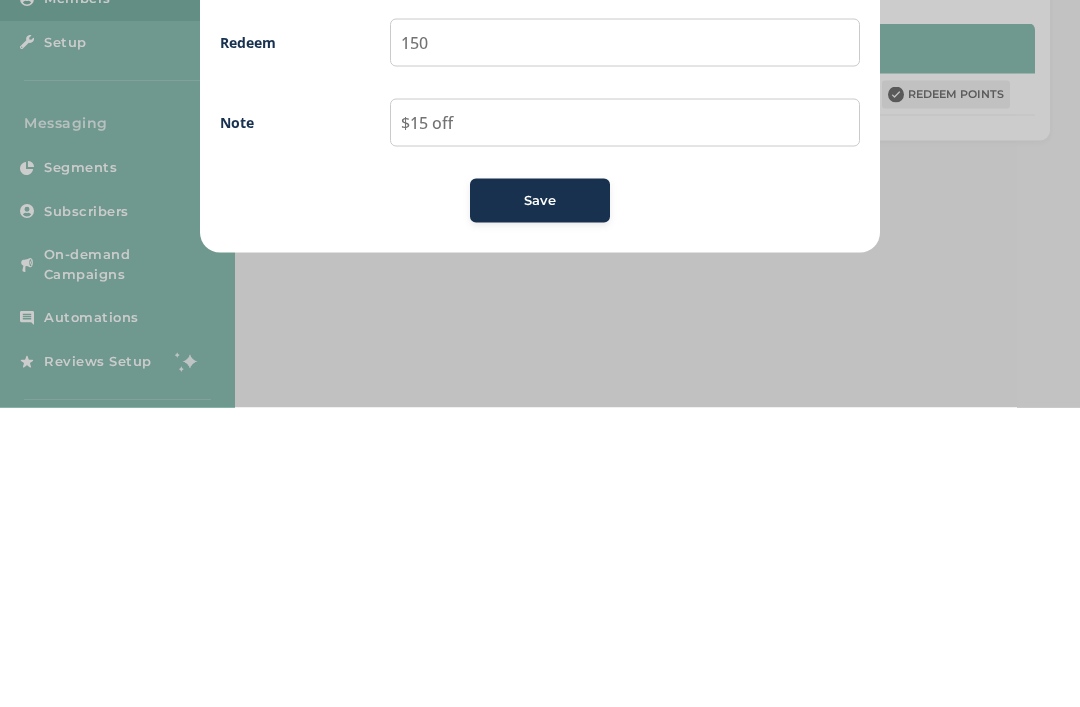 click on "Save" at bounding box center (540, 500) 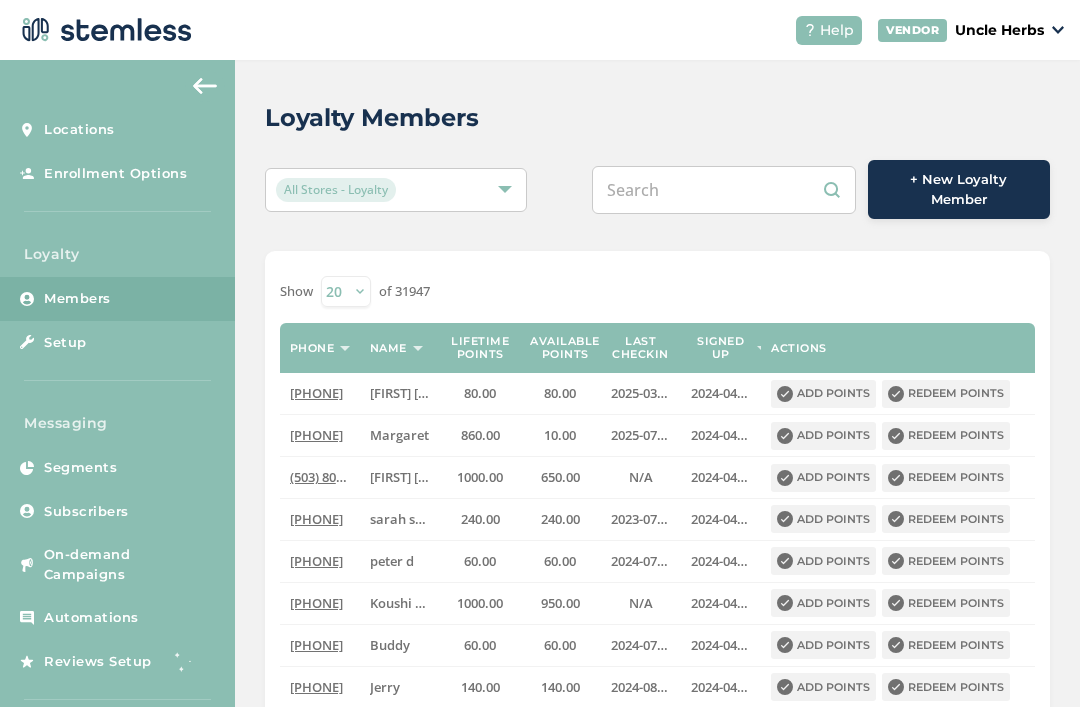 scroll, scrollTop: 0, scrollLeft: 0, axis: both 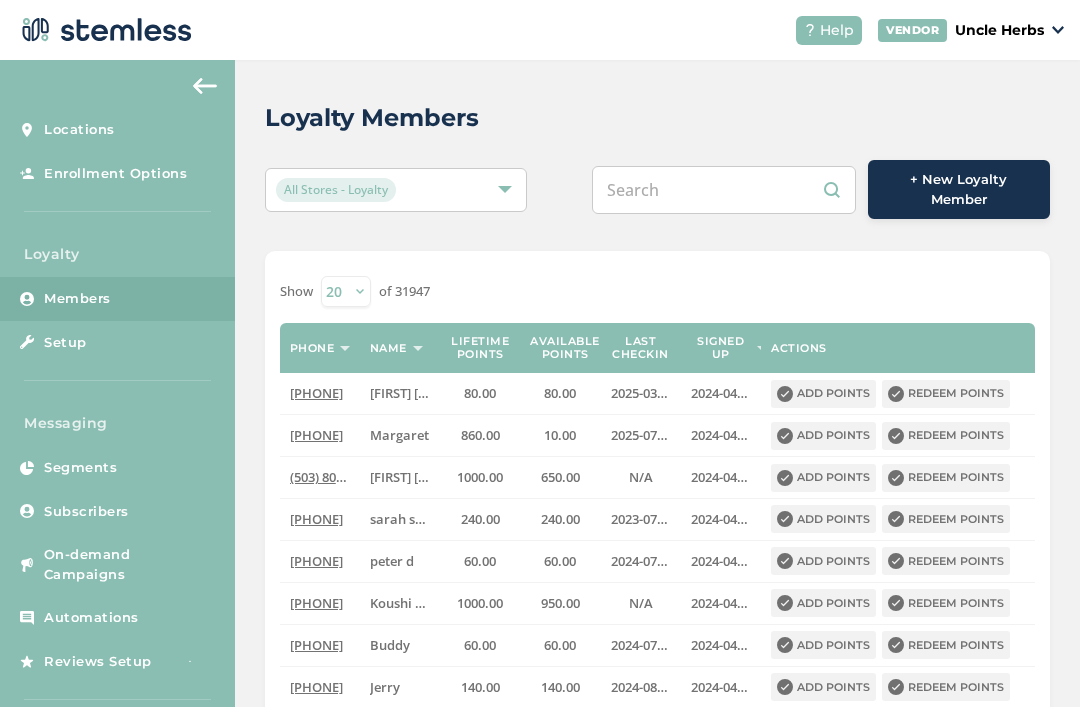 click at bounding box center (724, 190) 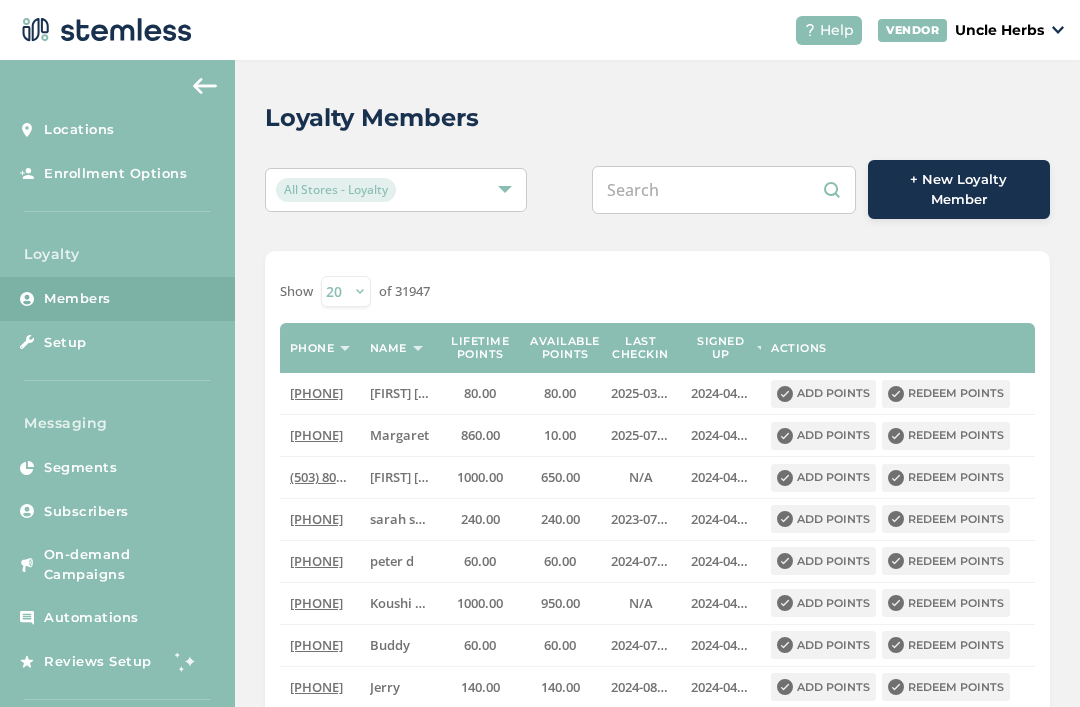 click at bounding box center [724, 190] 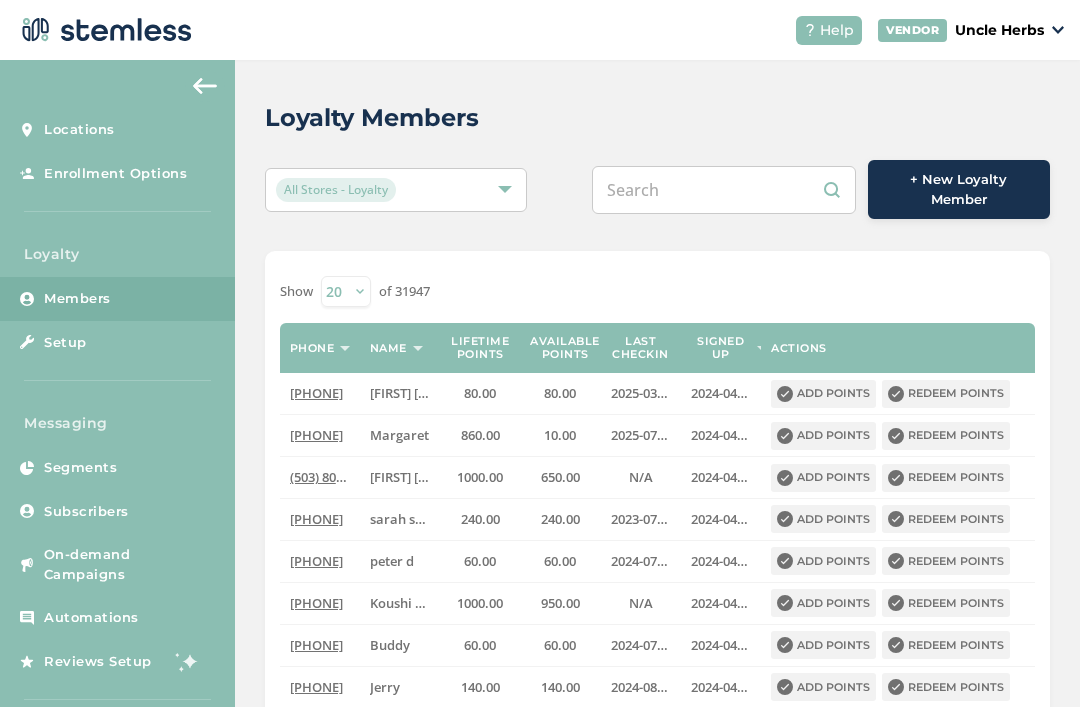 paste on "3852748144" 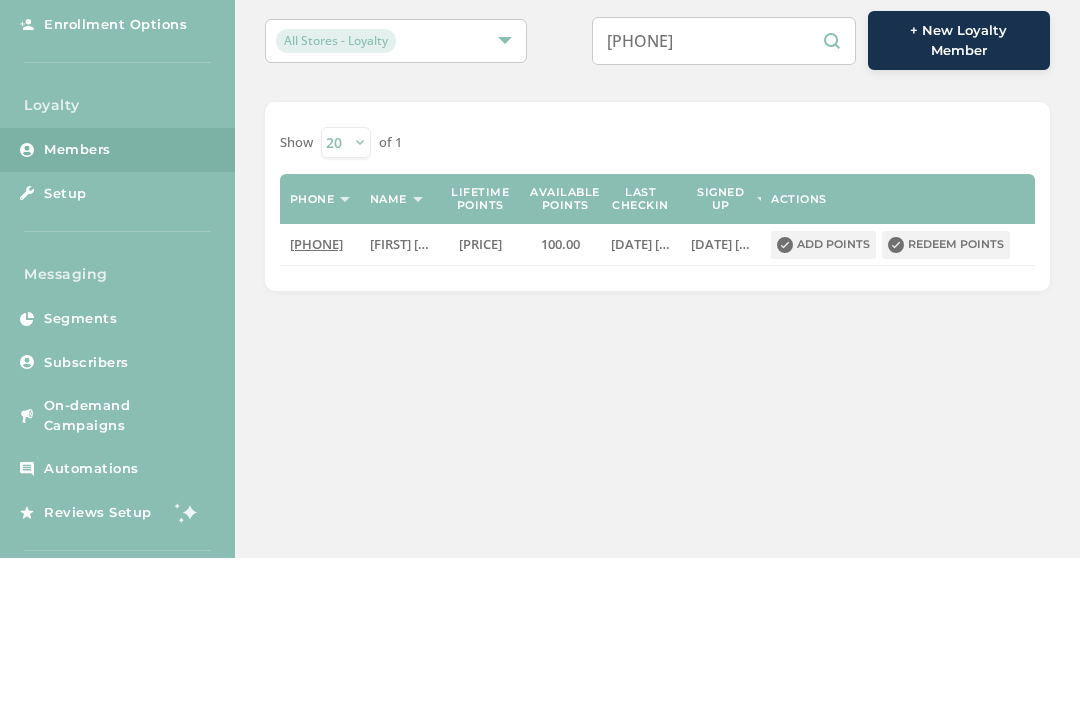 scroll, scrollTop: 34, scrollLeft: 0, axis: vertical 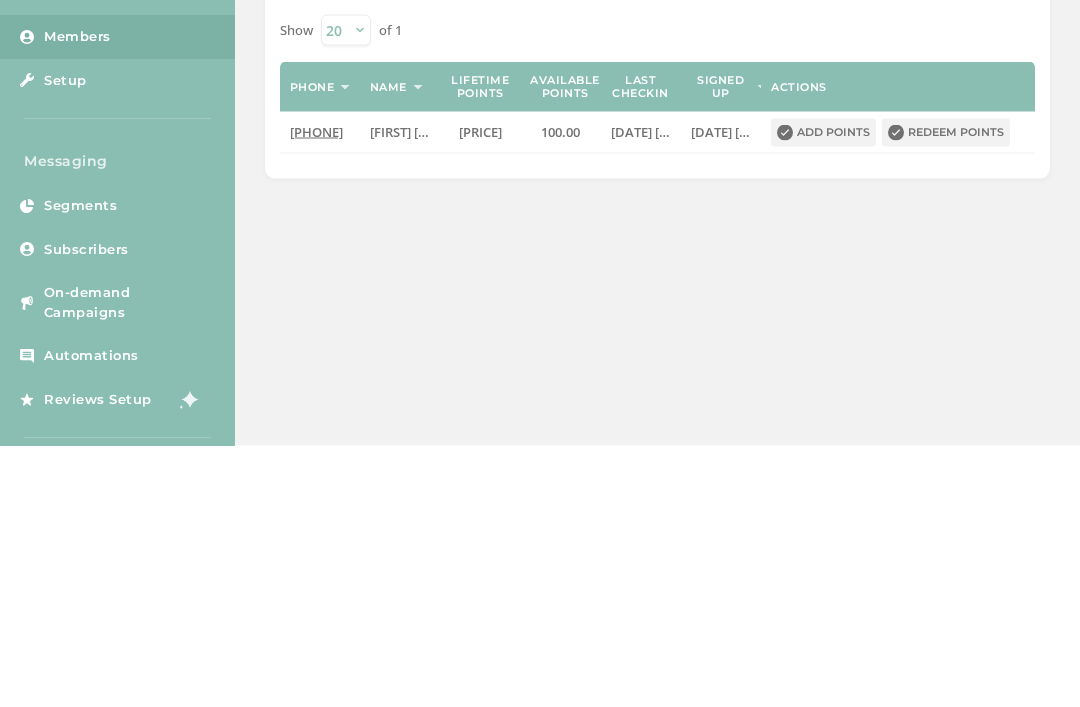 type on "3852748144" 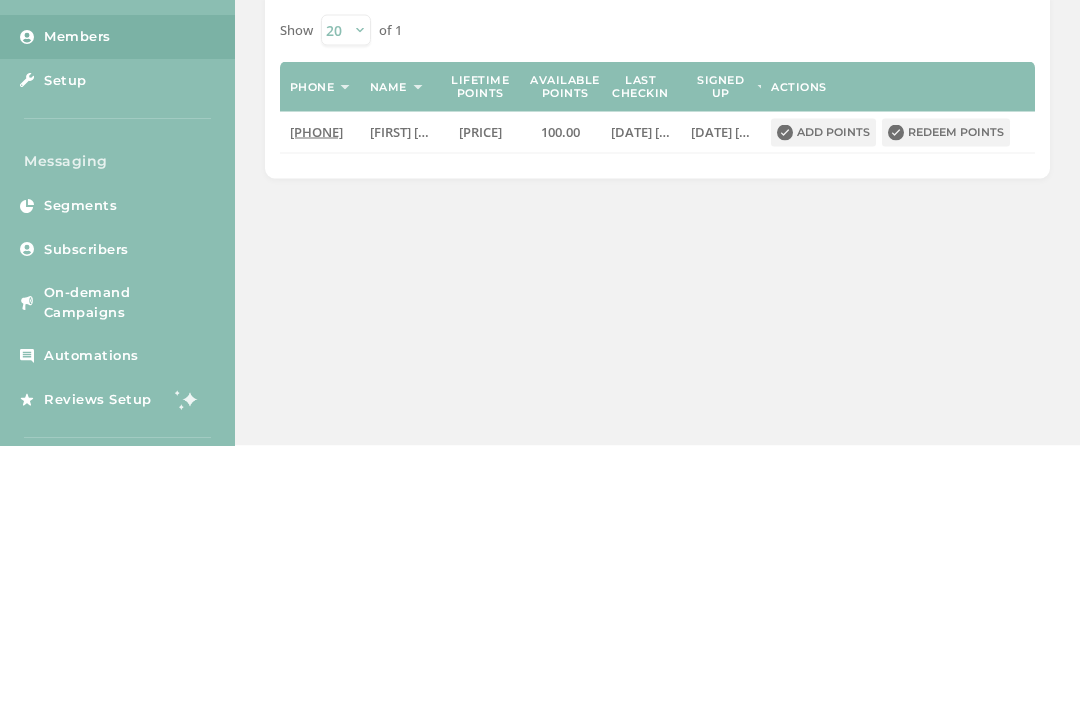 click on "Redeem points" at bounding box center [946, 394] 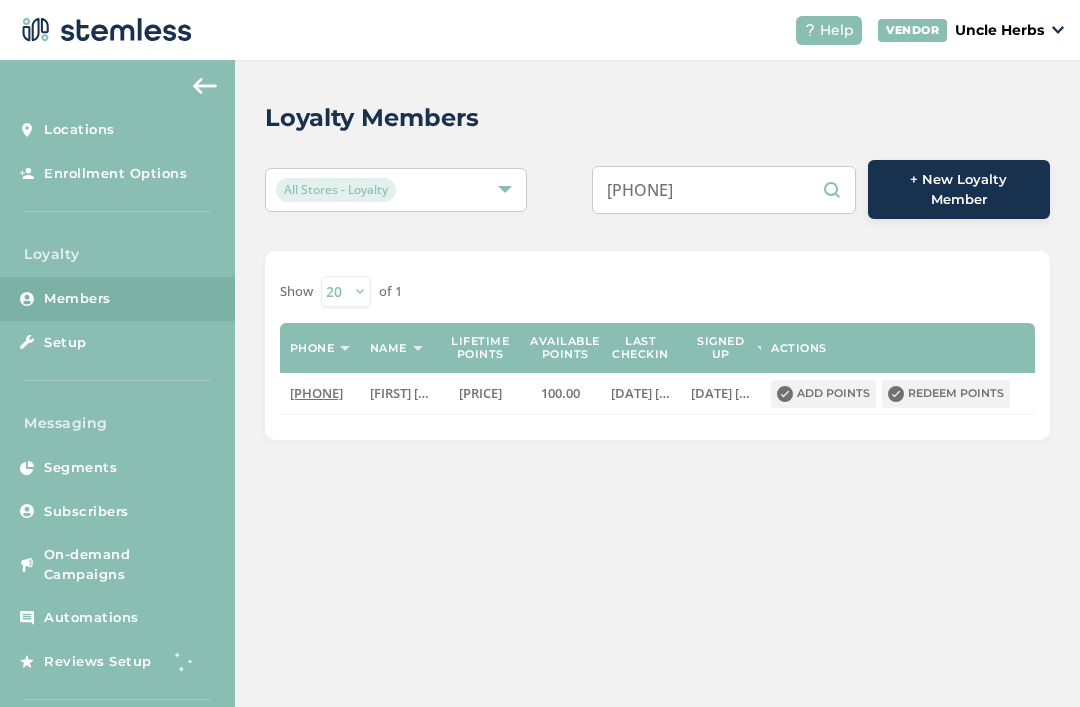scroll, scrollTop: 0, scrollLeft: 0, axis: both 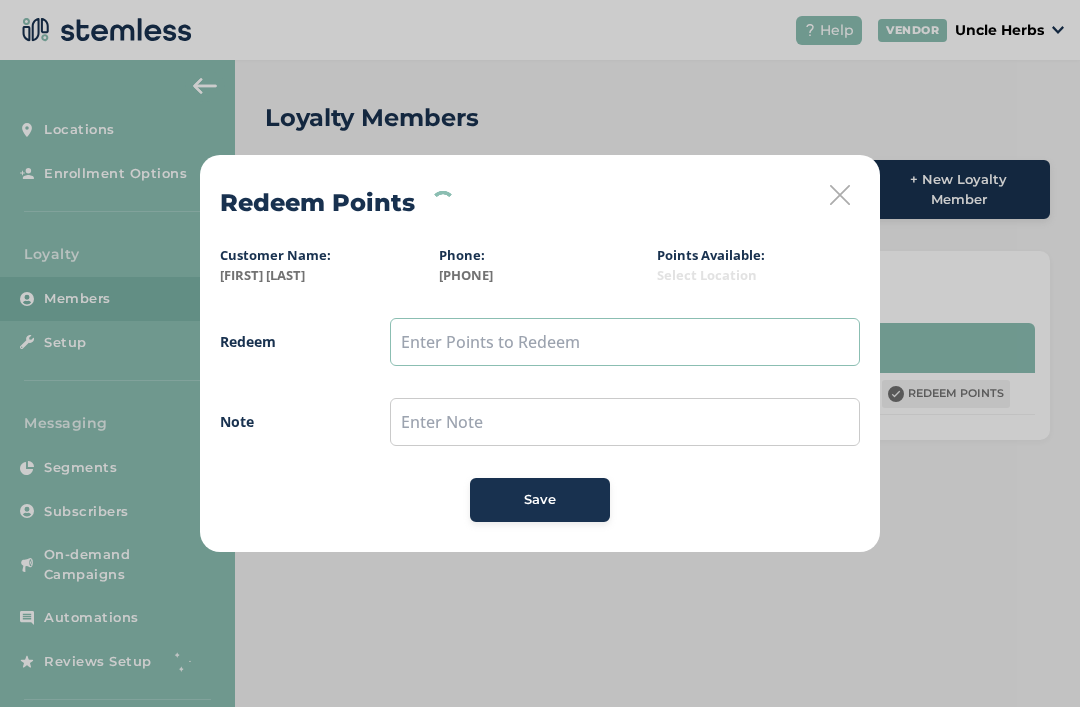 click at bounding box center (625, 342) 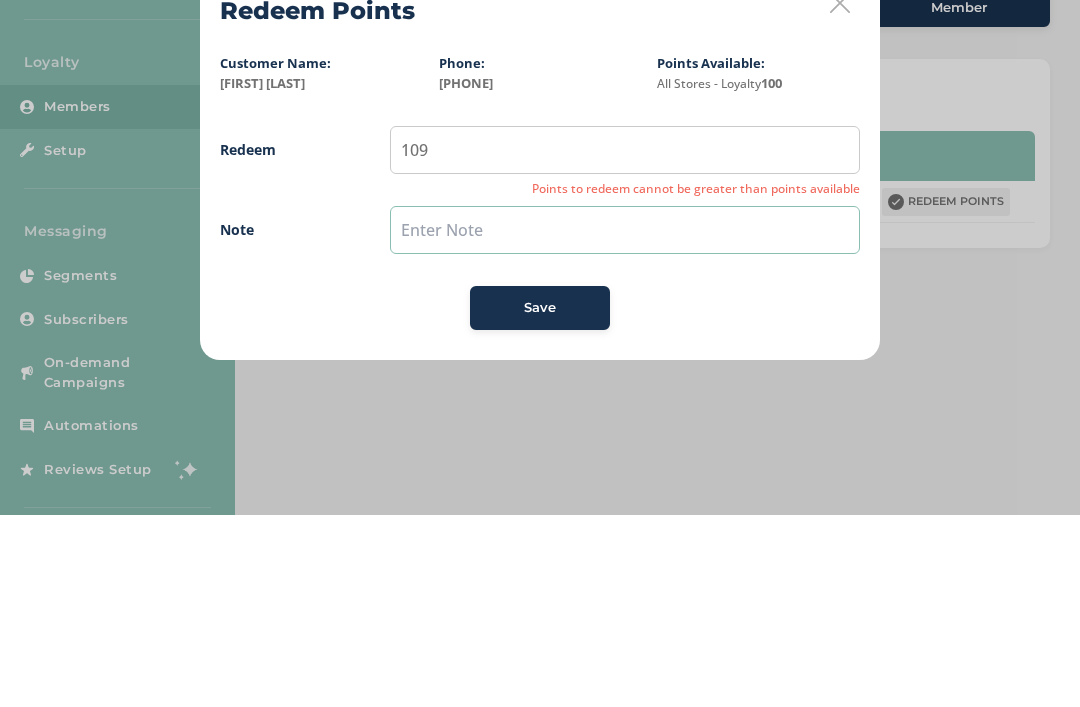 click at bounding box center (625, 422) 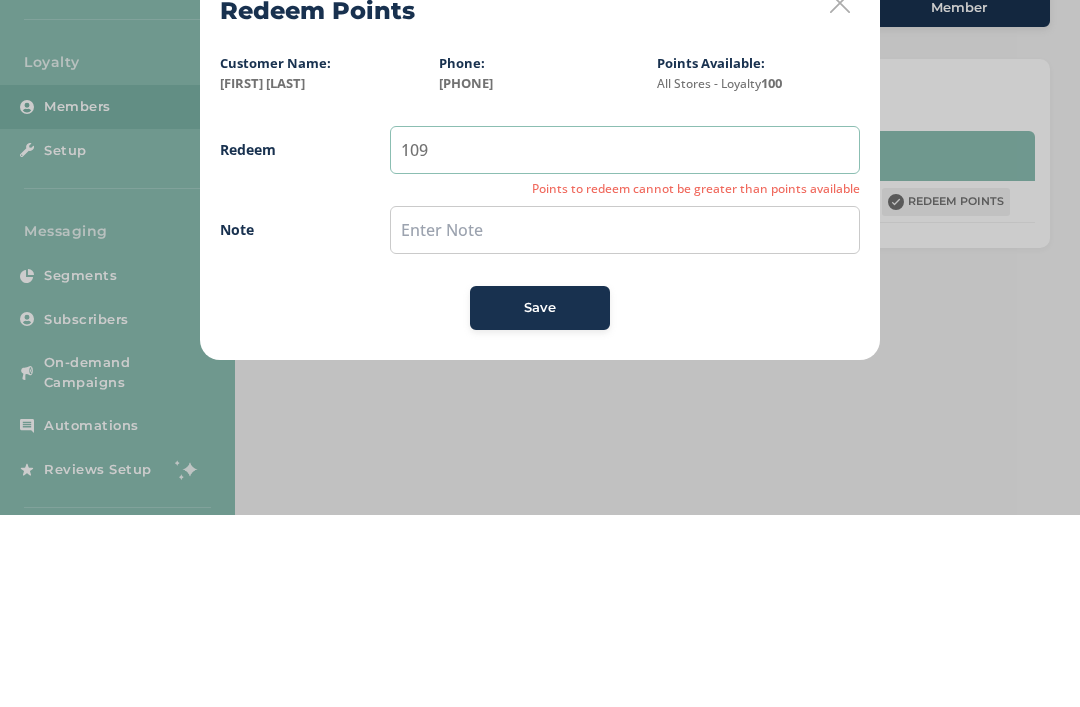 click on "109" at bounding box center (625, 342) 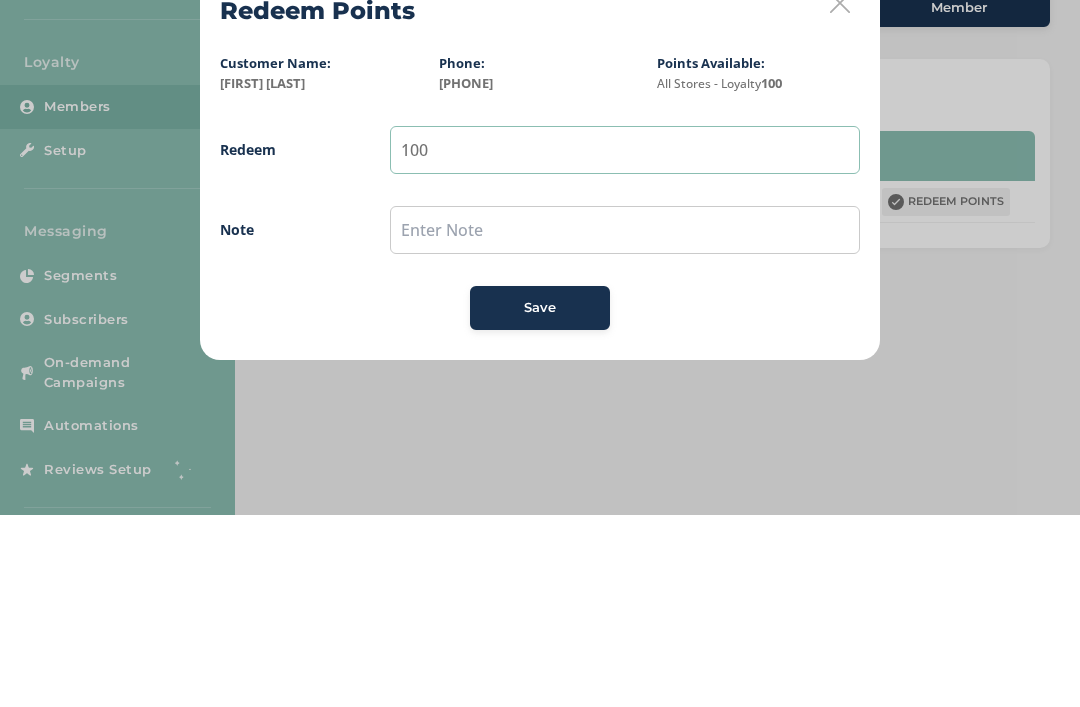 type on "100" 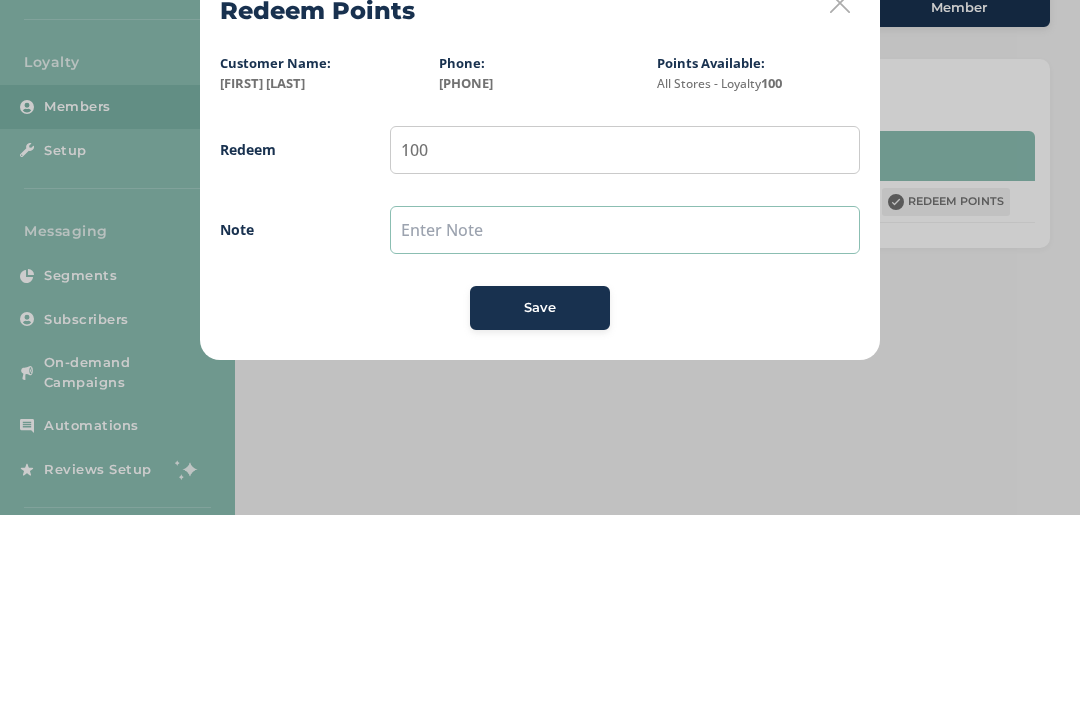 click at bounding box center (625, 422) 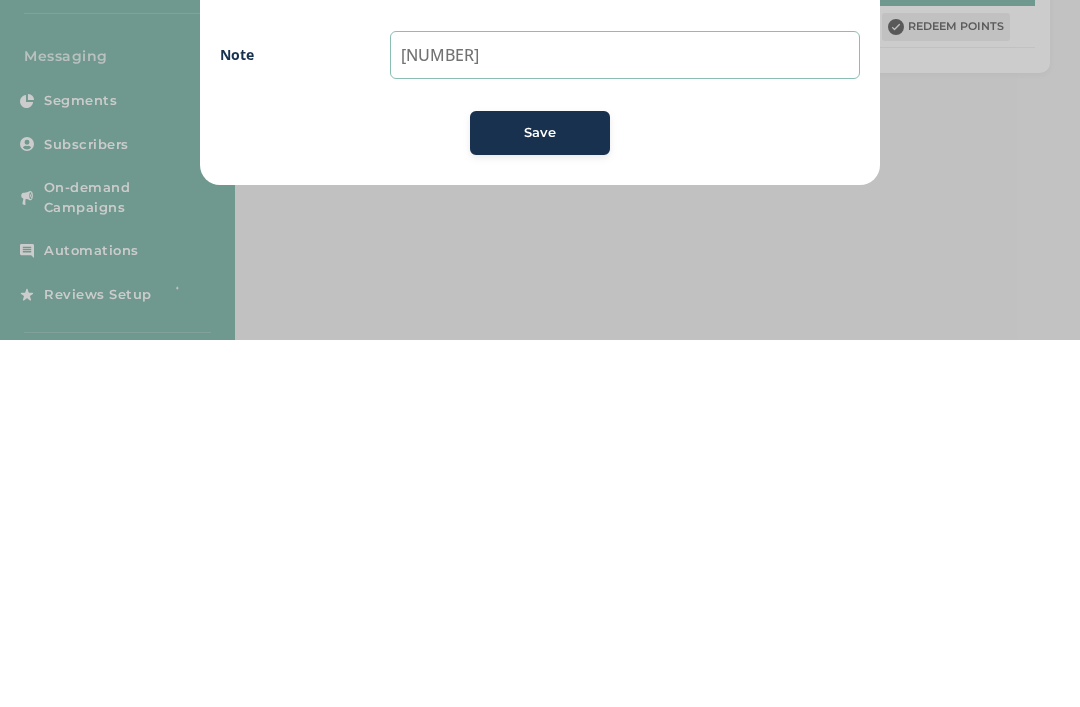 type on "p" 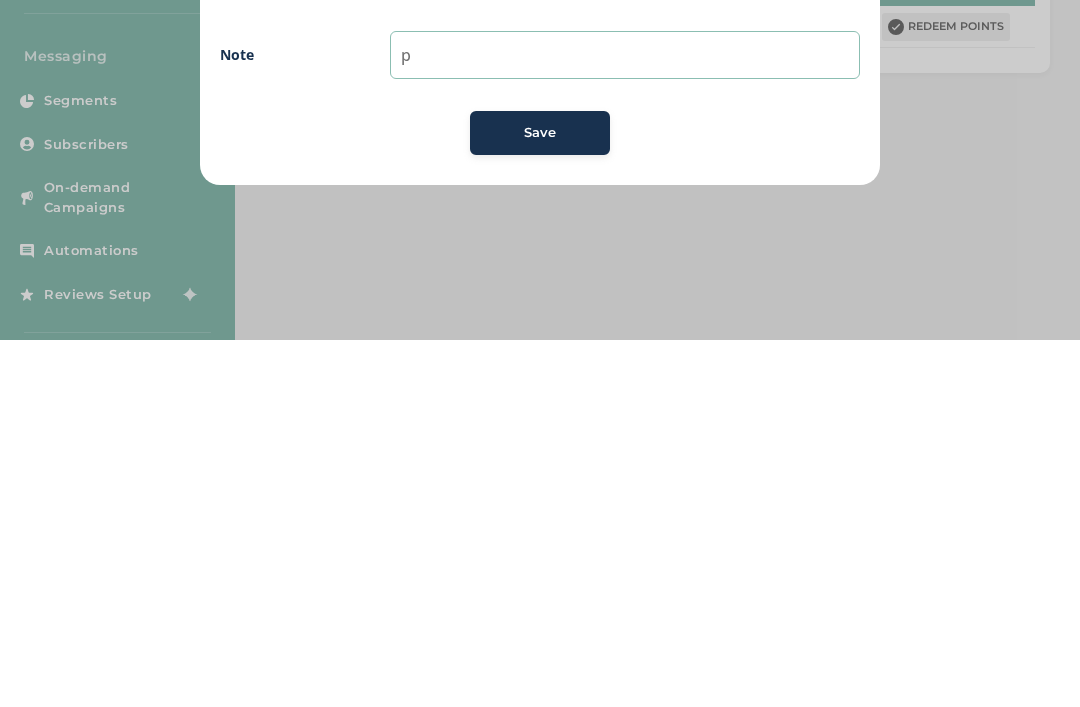 type 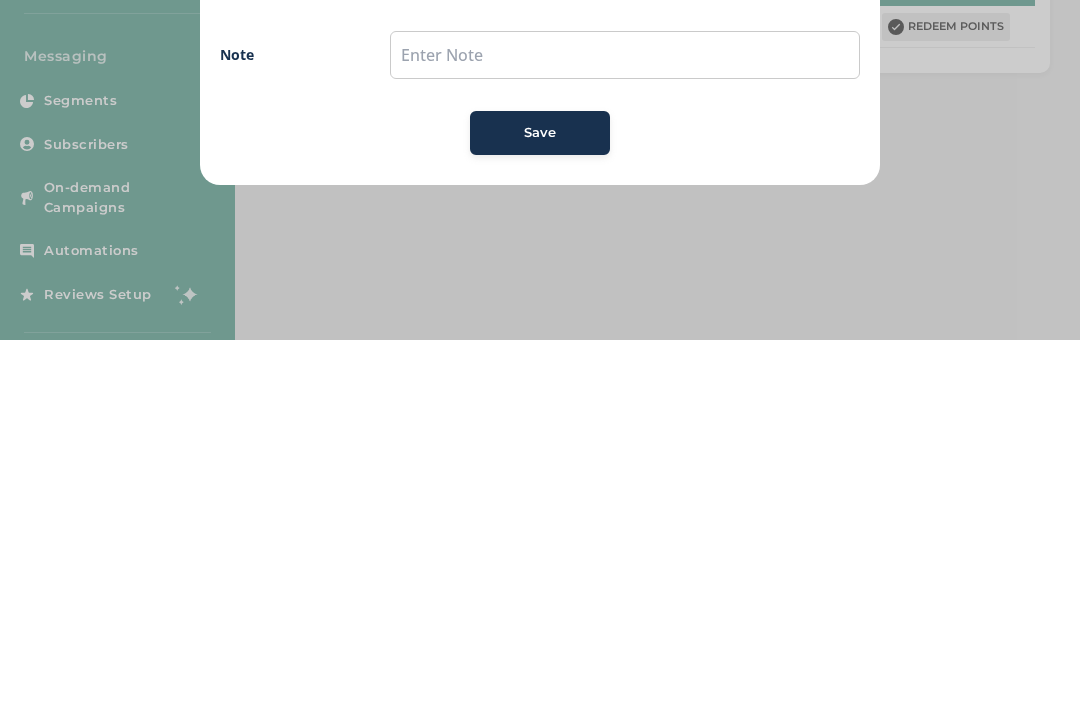 click on "Save" at bounding box center [540, 500] 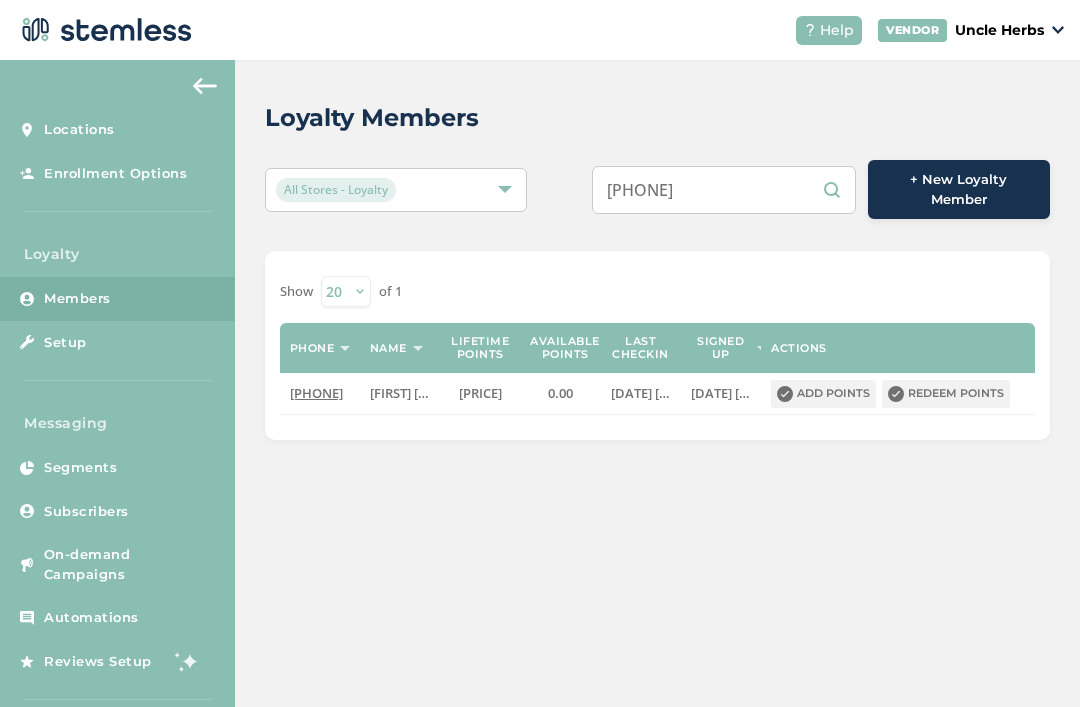 click on "3852748144" at bounding box center [724, 190] 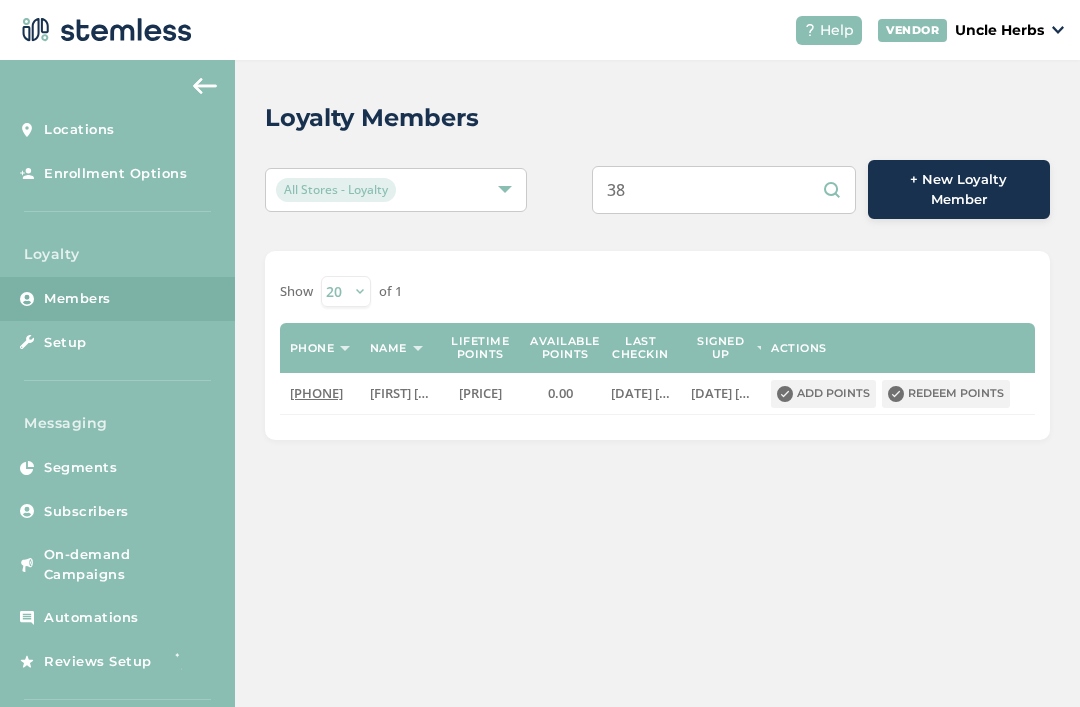 type on "3" 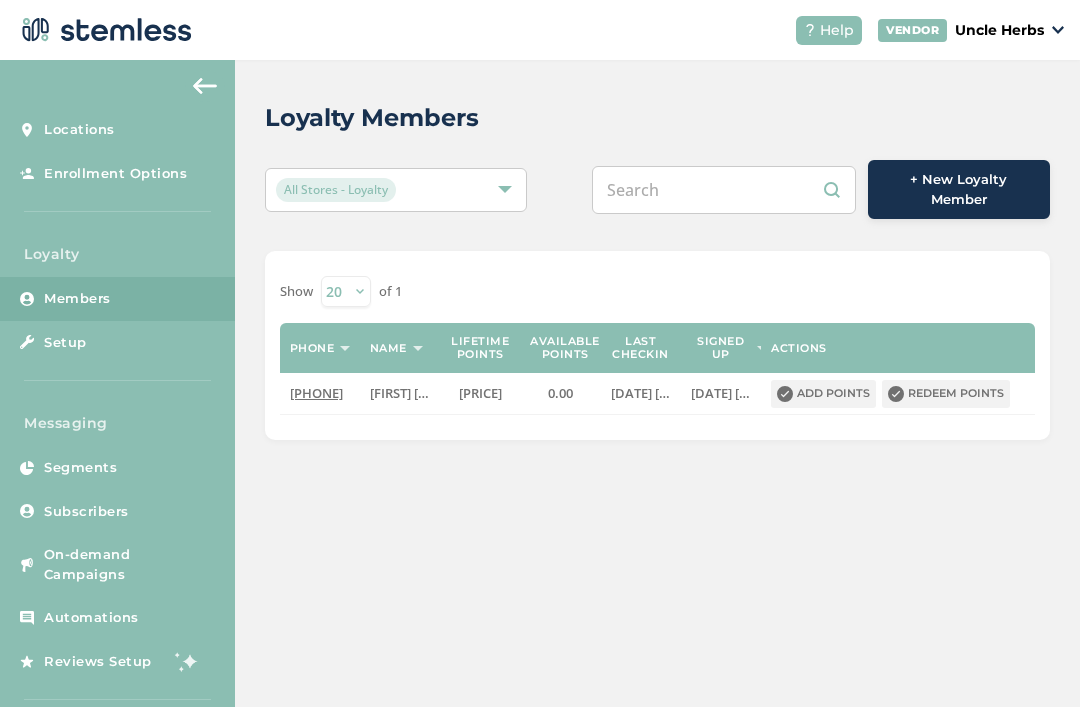 click at bounding box center (724, 190) 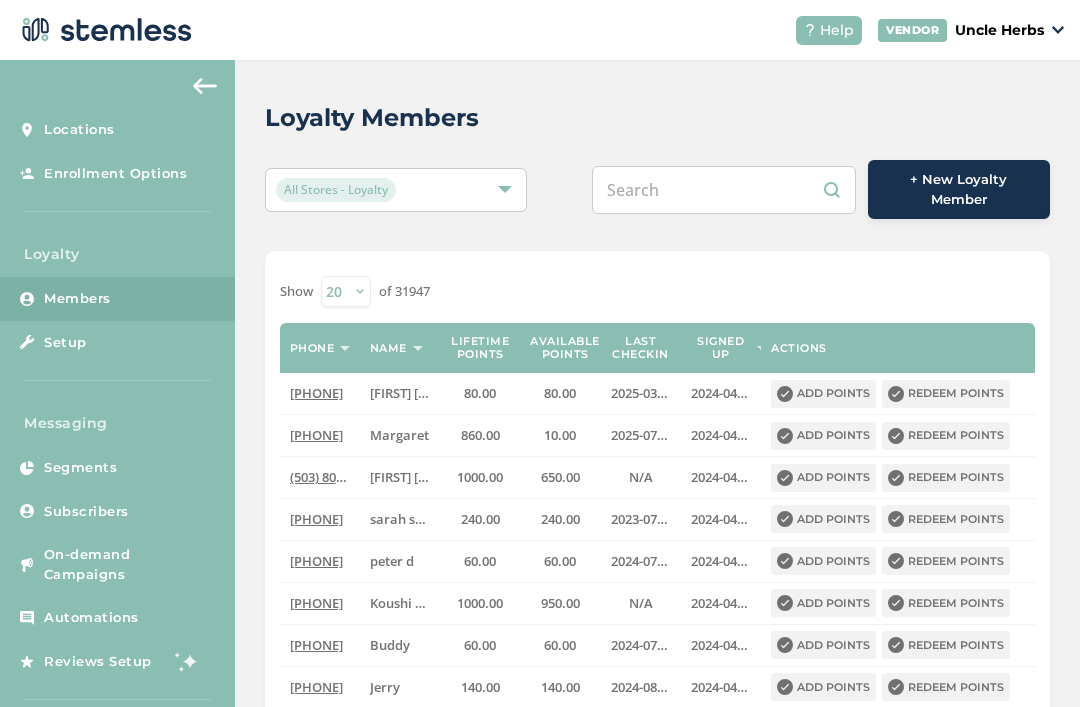 paste on "9073015740" 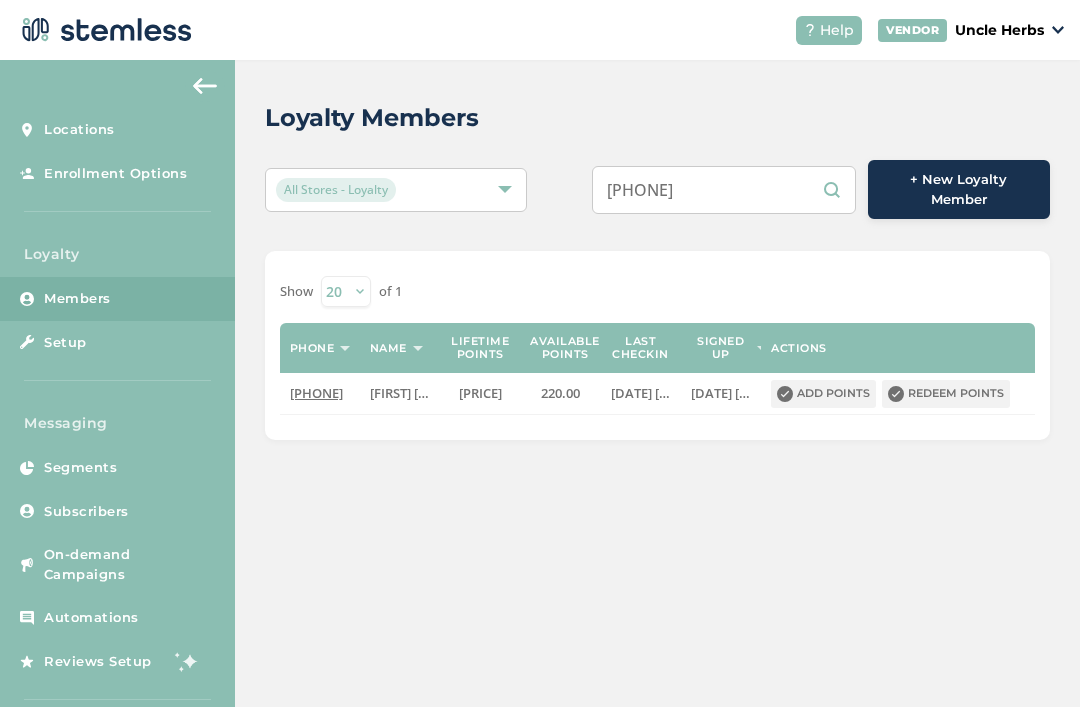 scroll, scrollTop: 64, scrollLeft: 0, axis: vertical 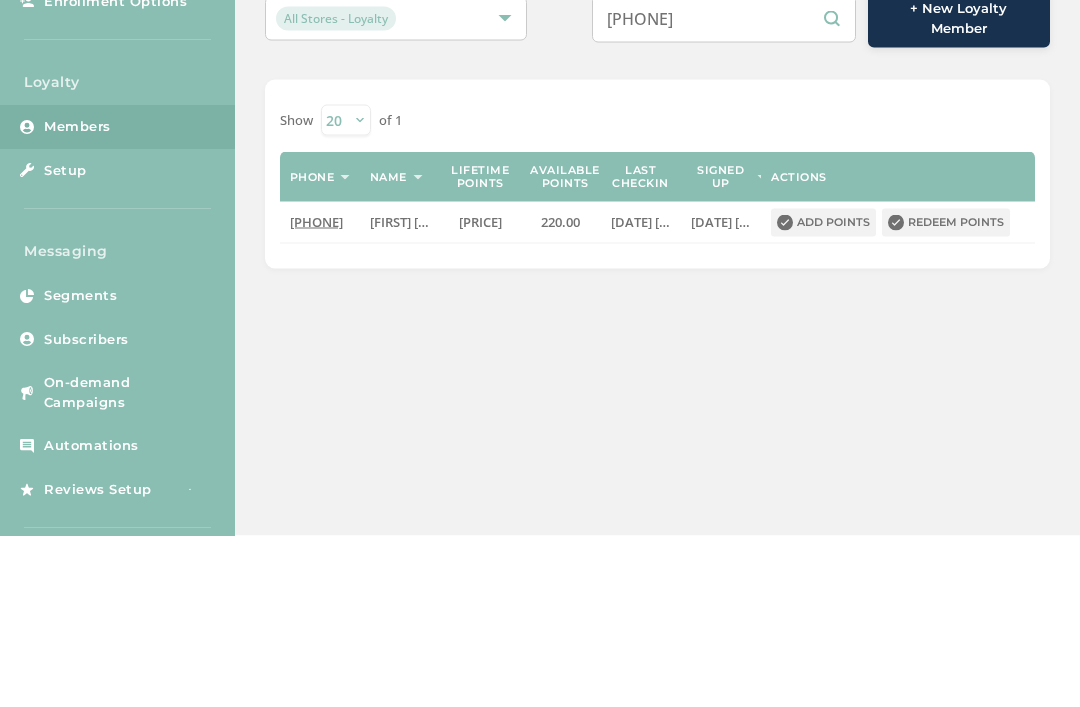 type on "9073015740" 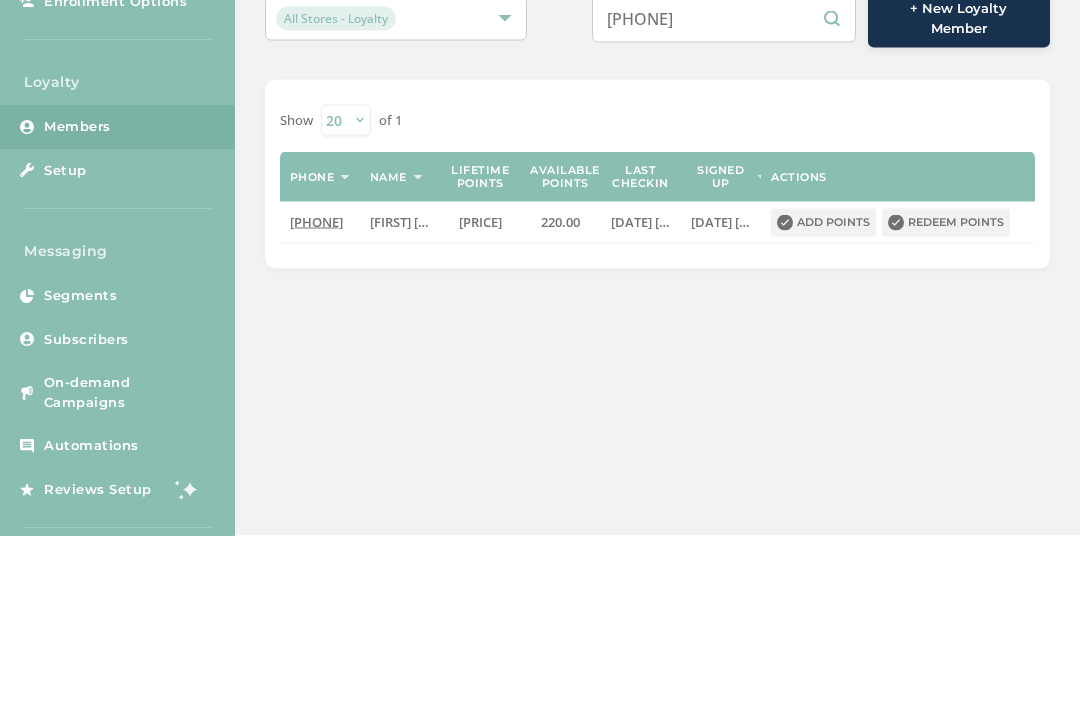 click on "Redeem points" at bounding box center [946, 394] 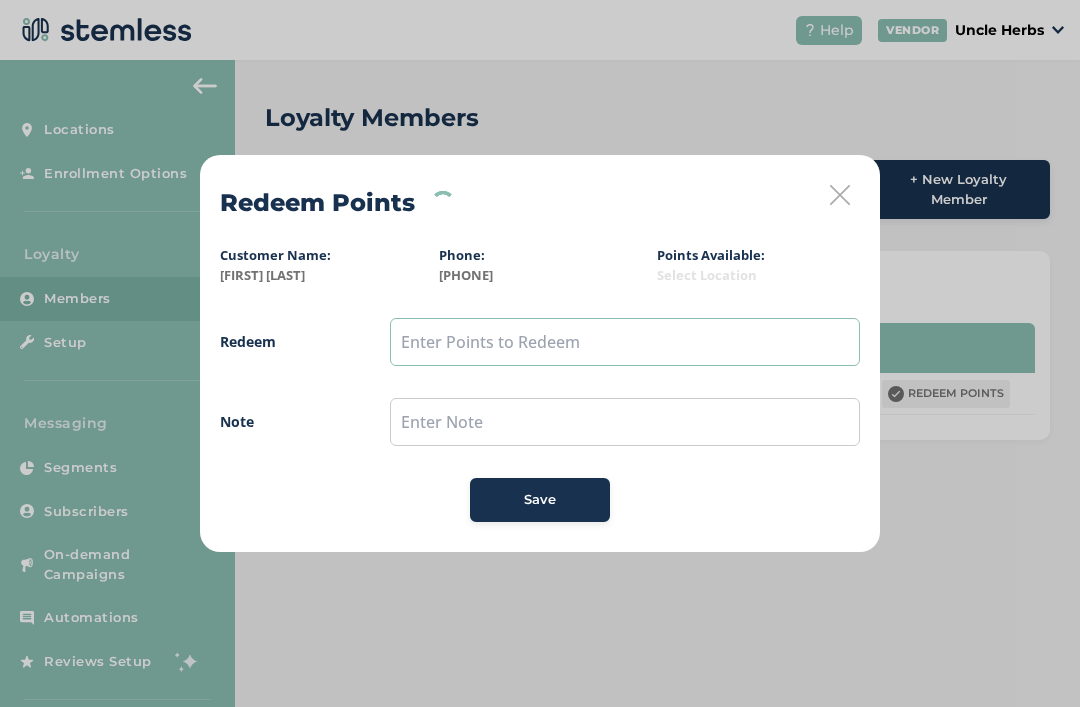 click at bounding box center [625, 342] 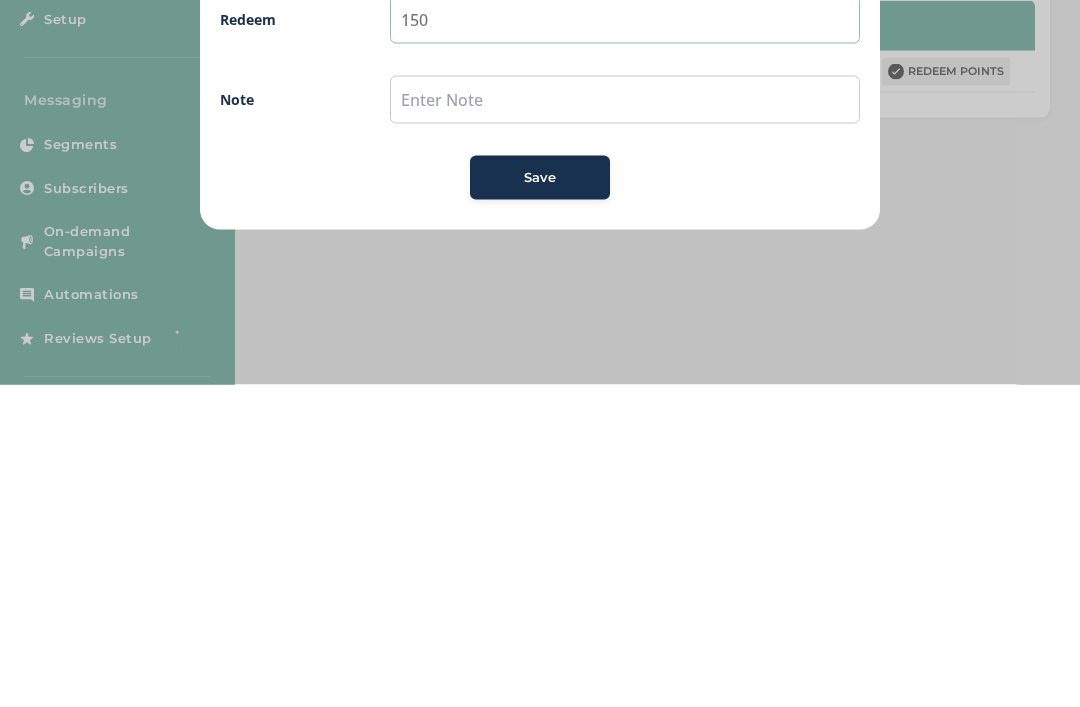 type on "150" 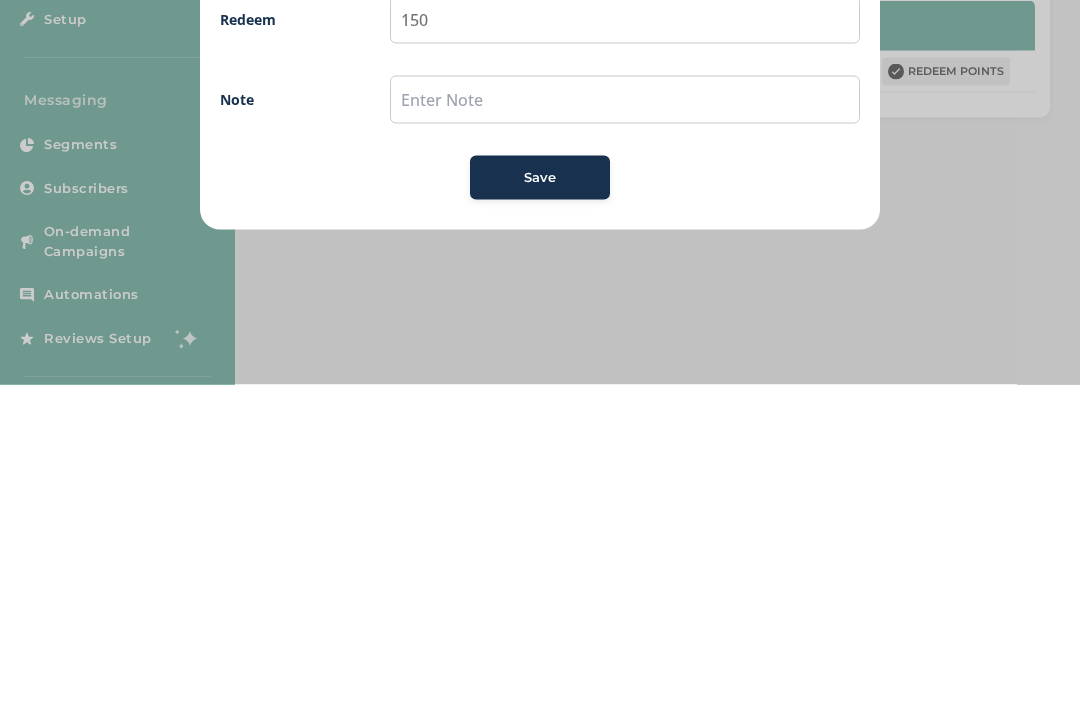 click on "Save" at bounding box center [540, 500] 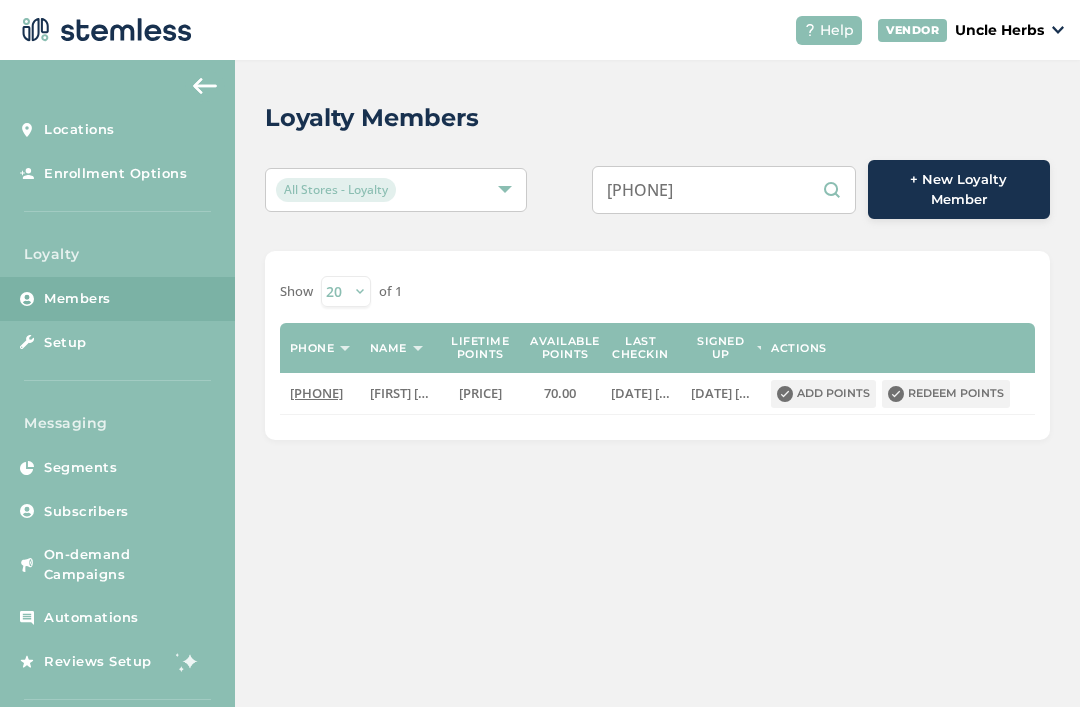 click on "9073015740" at bounding box center (724, 190) 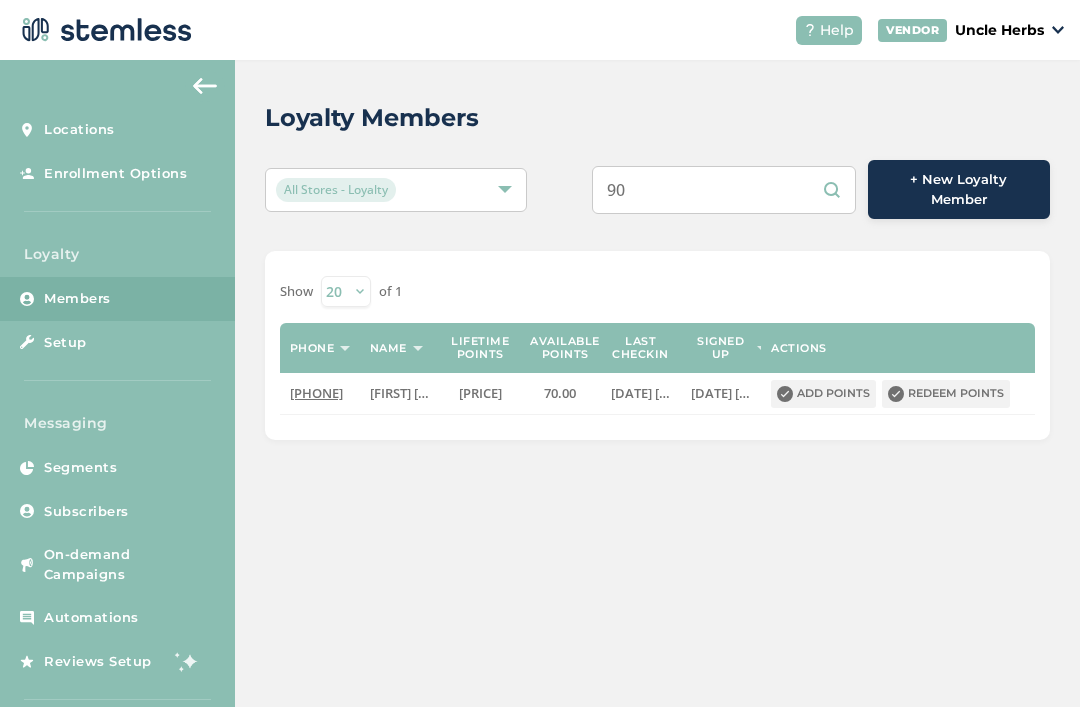 type on "9" 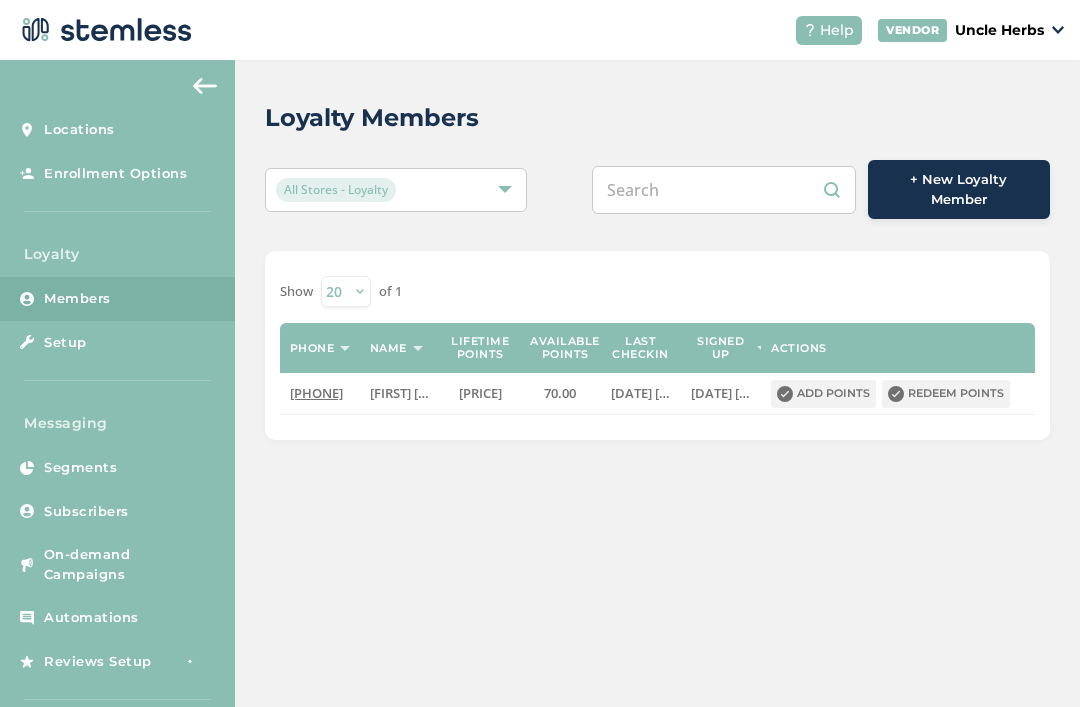 click at bounding box center [724, 190] 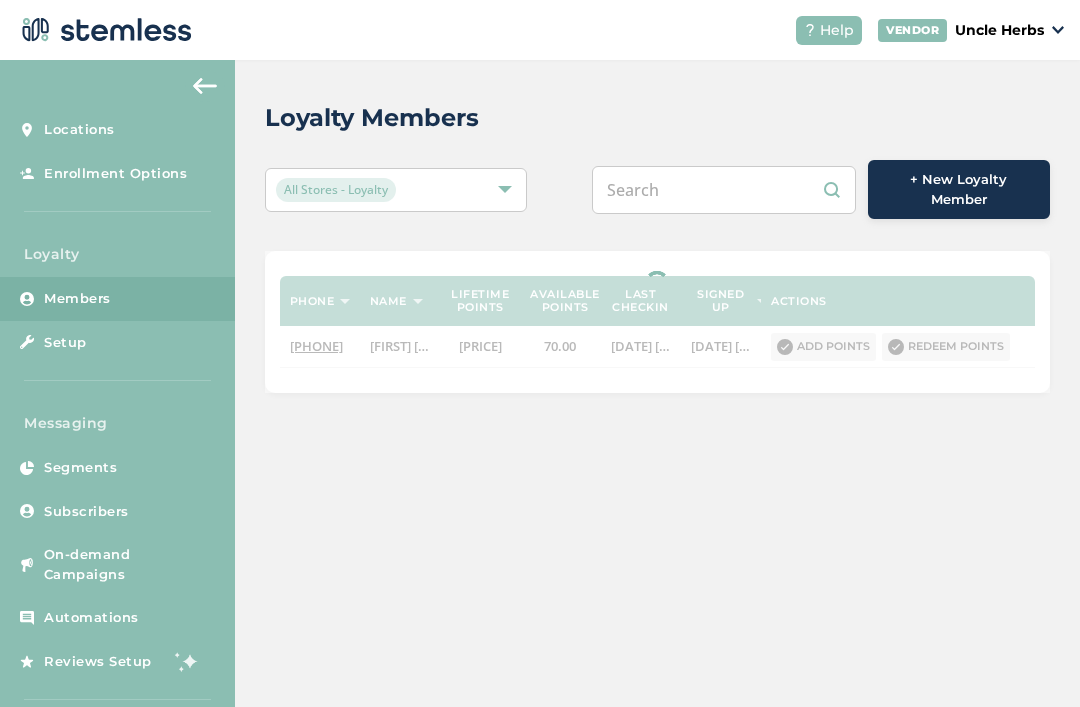 paste on "9079039818" 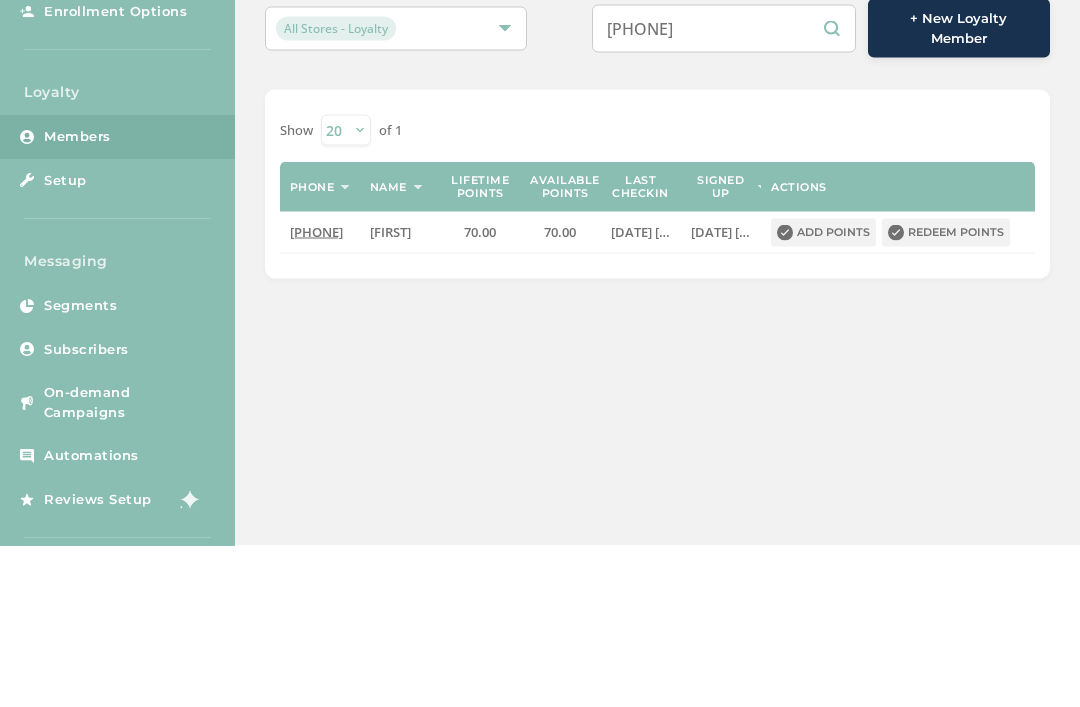type on "9079039818" 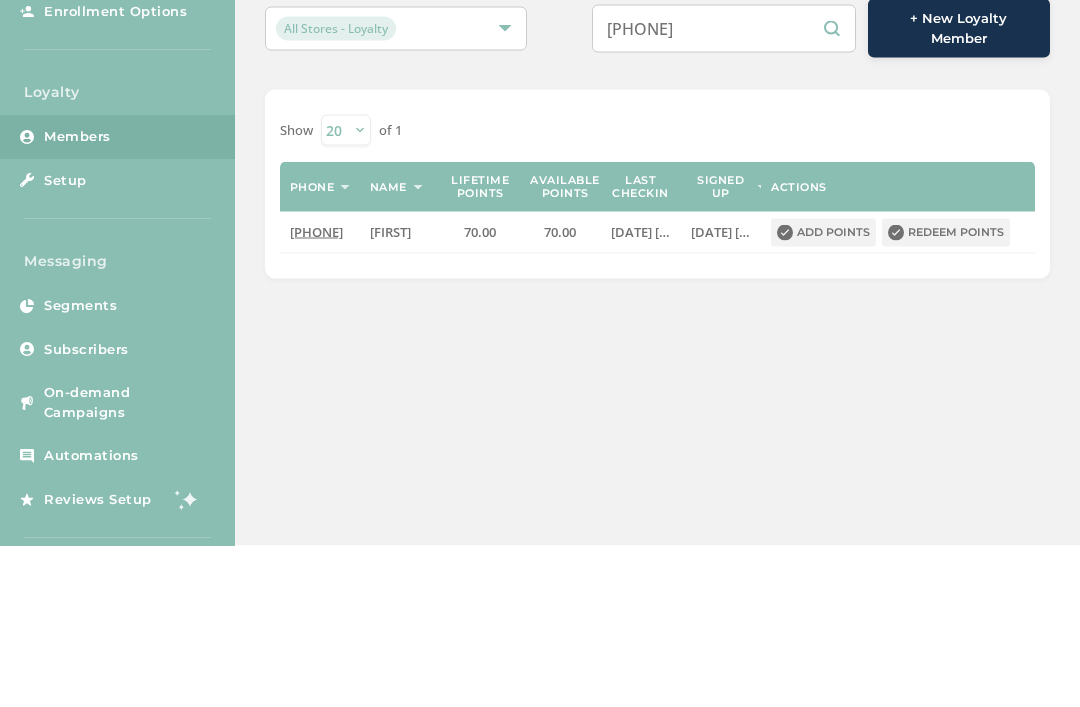 click on "Redeem points" at bounding box center [946, 394] 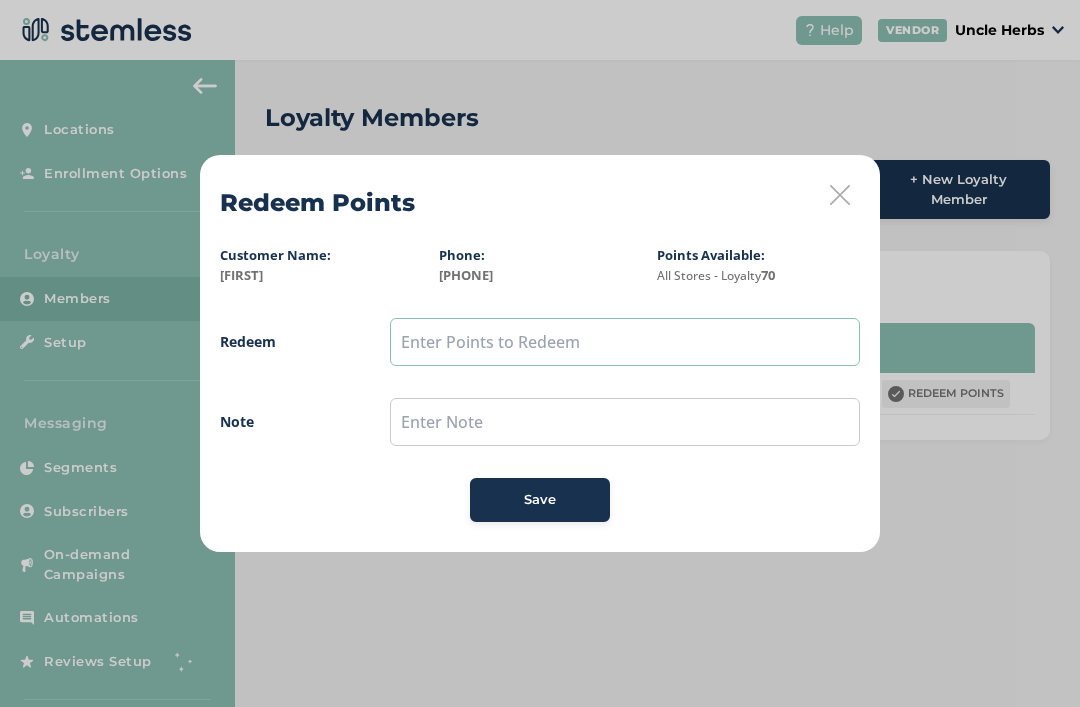 click at bounding box center (625, 342) 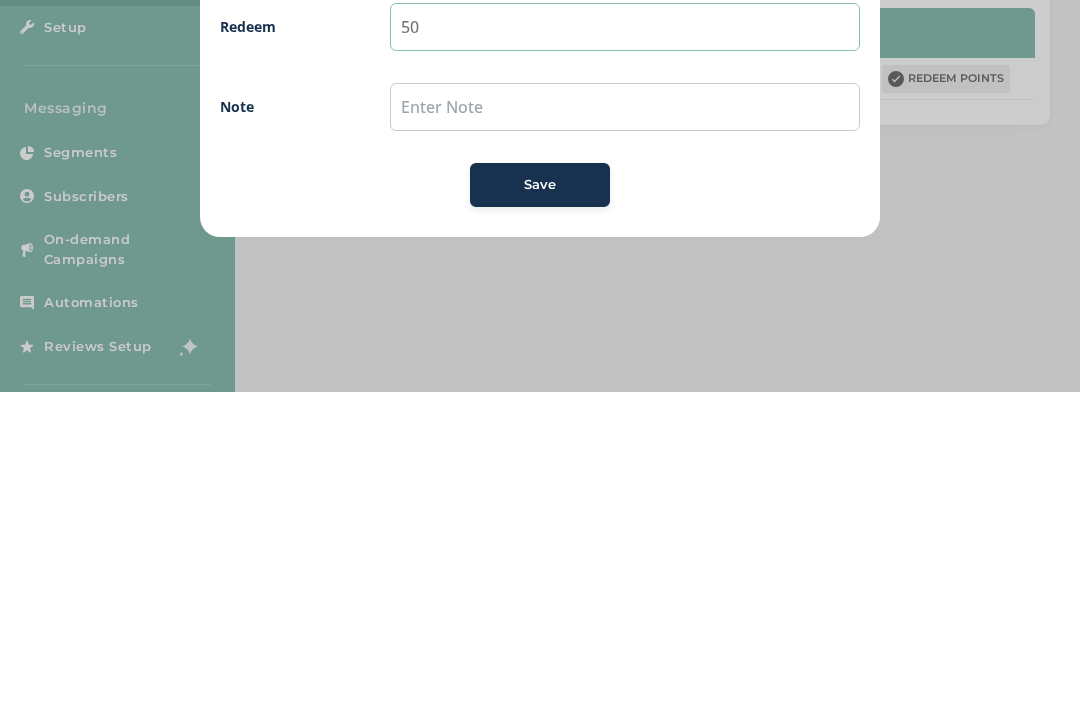 type on "50" 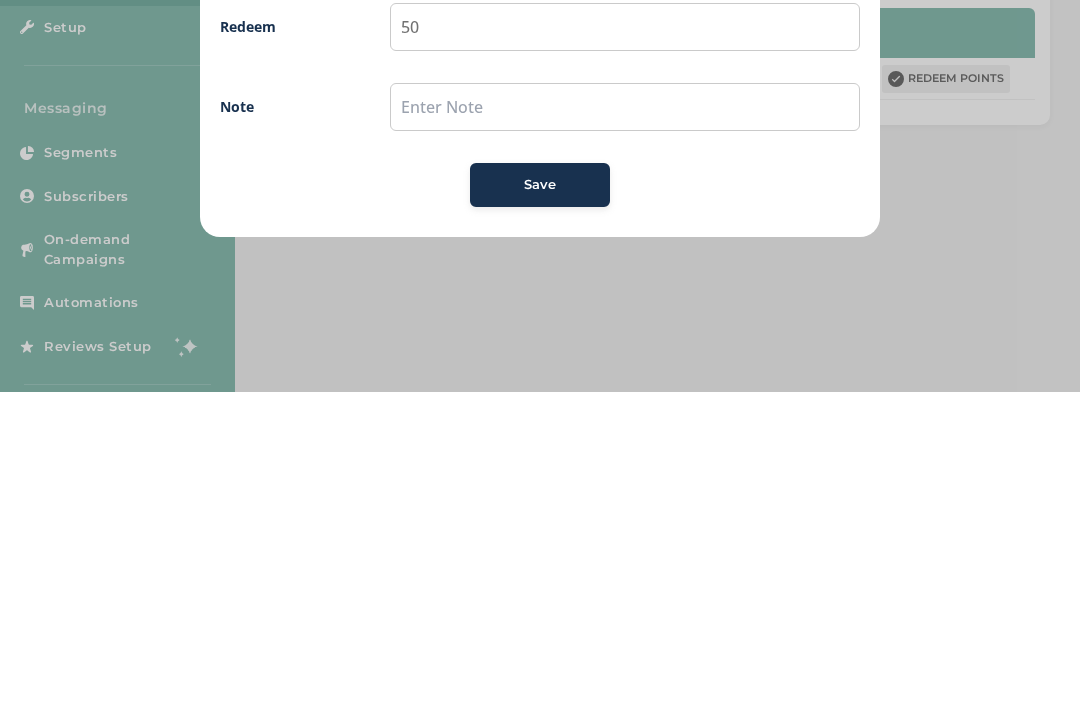 click on "Save" at bounding box center [540, 500] 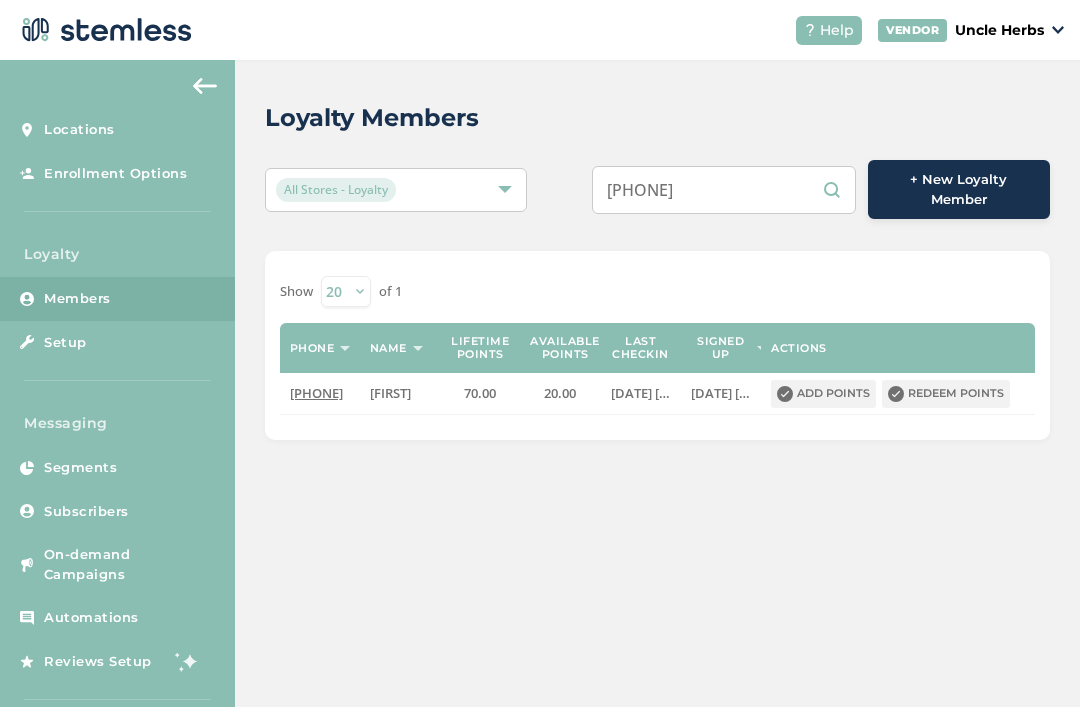 click on "9079039818" at bounding box center (724, 190) 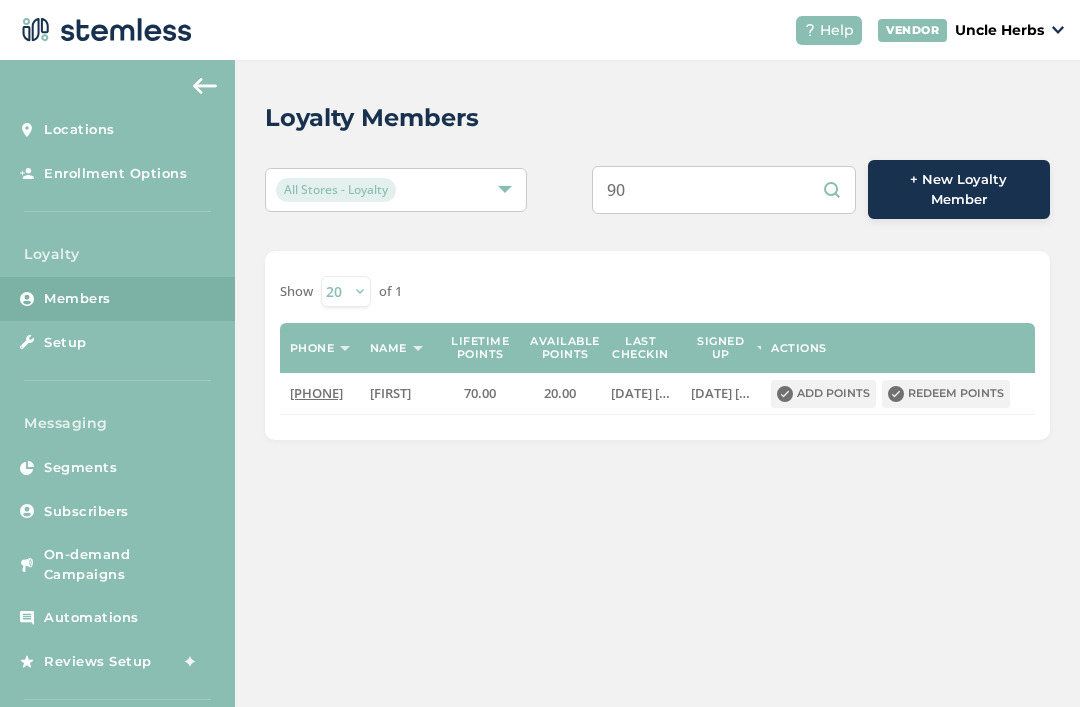 type on "9" 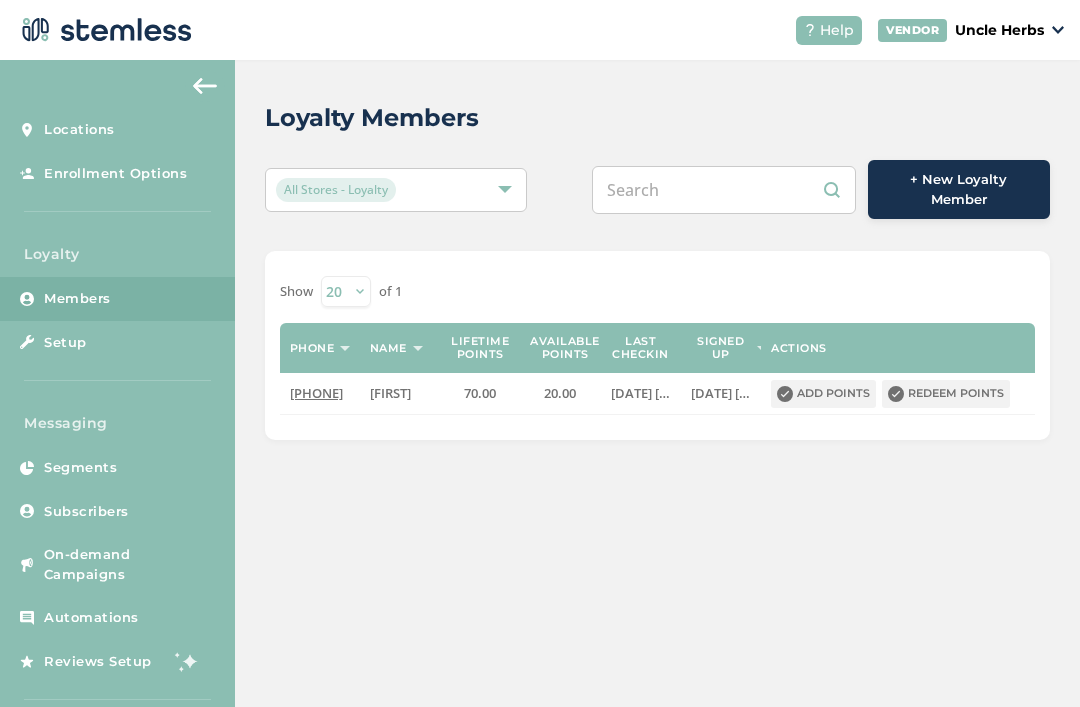 click at bounding box center [724, 190] 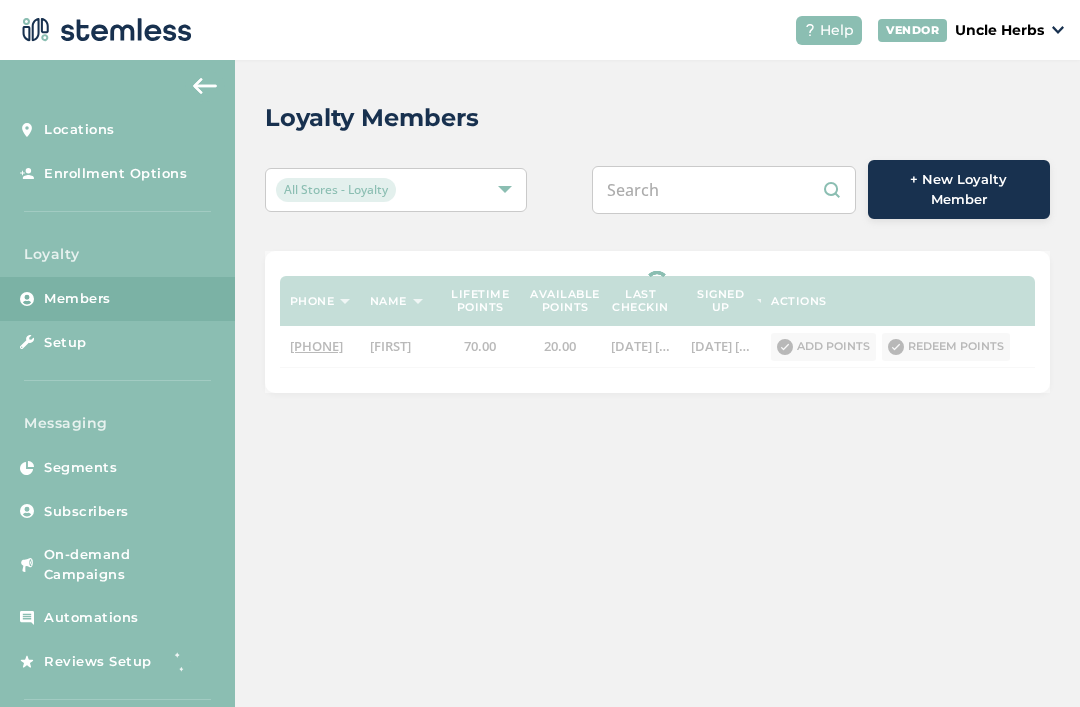 paste on "9076914400" 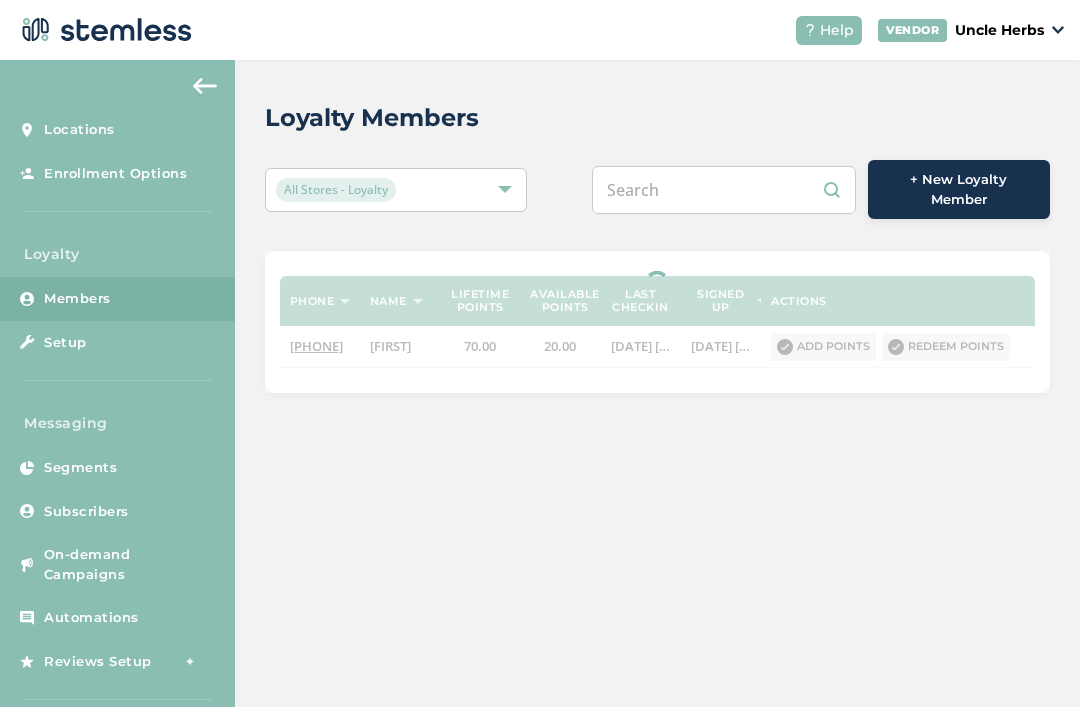 type on "9076914400" 